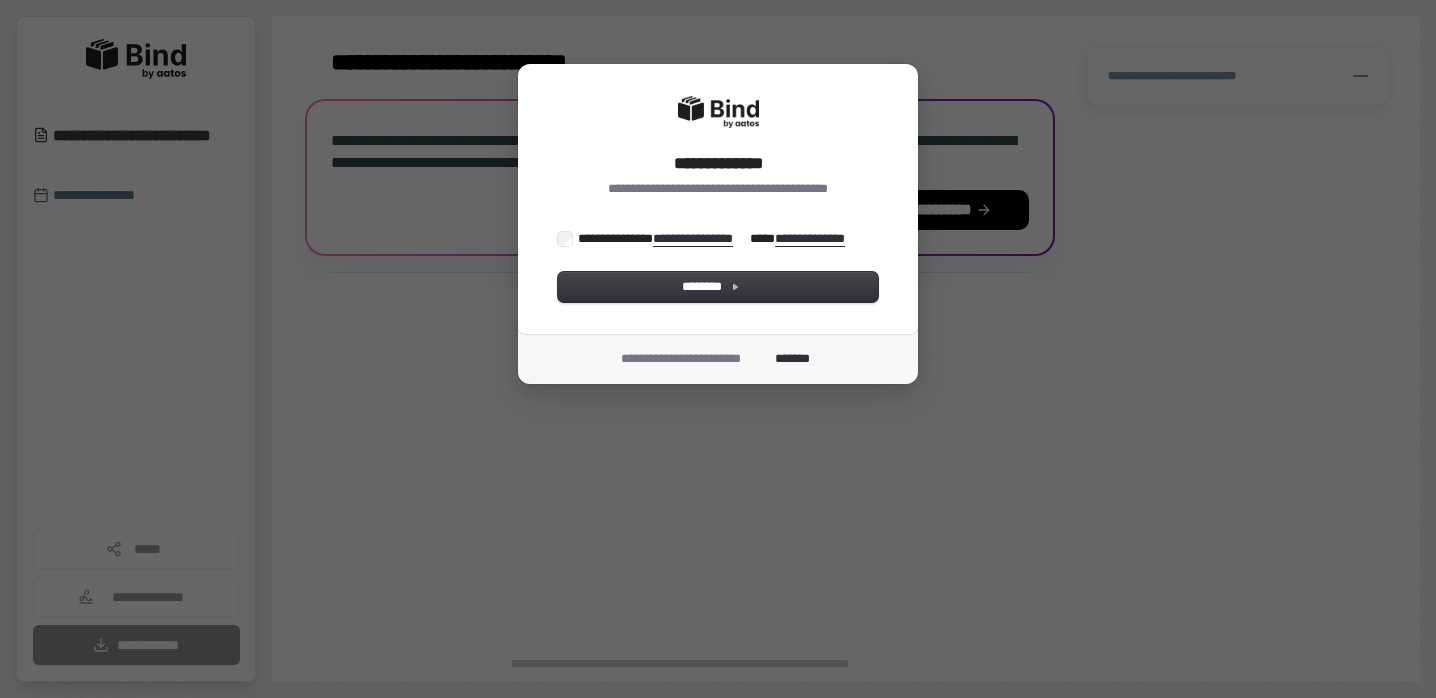scroll, scrollTop: 0, scrollLeft: 0, axis: both 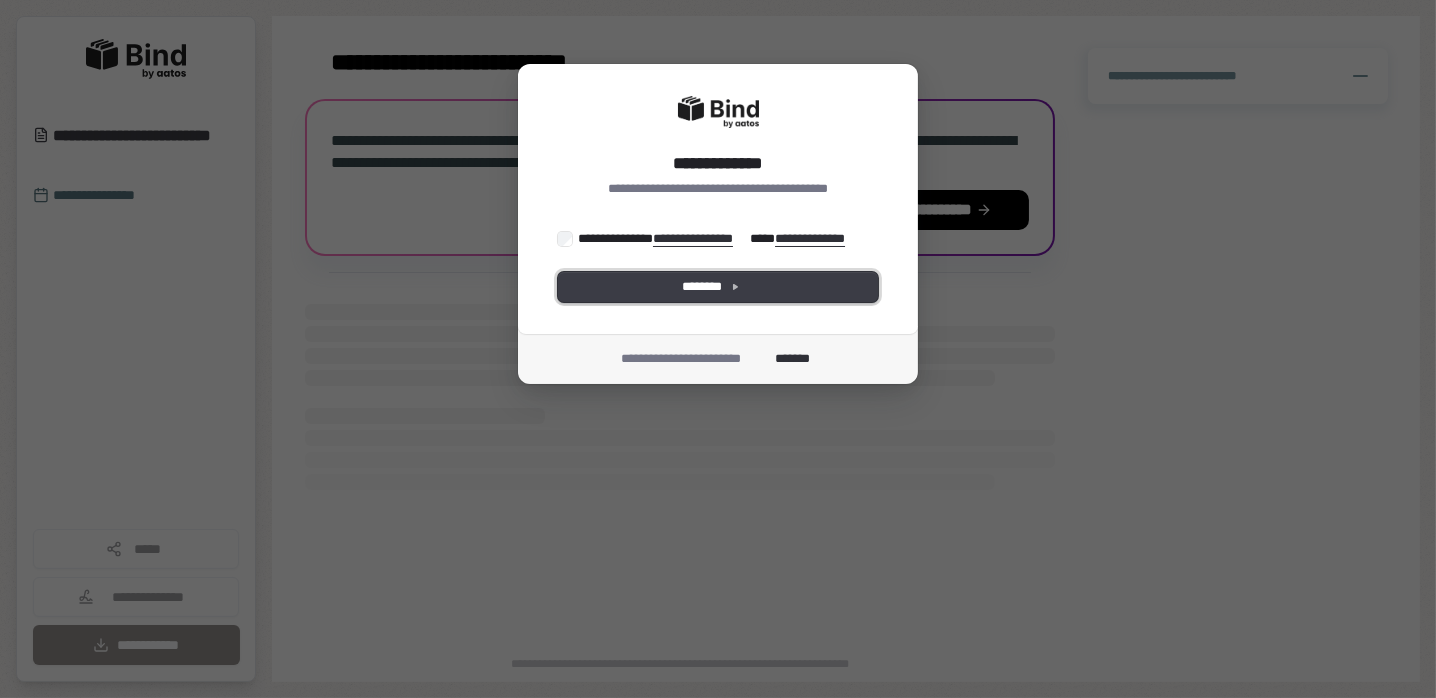 click on "********" at bounding box center (718, 287) 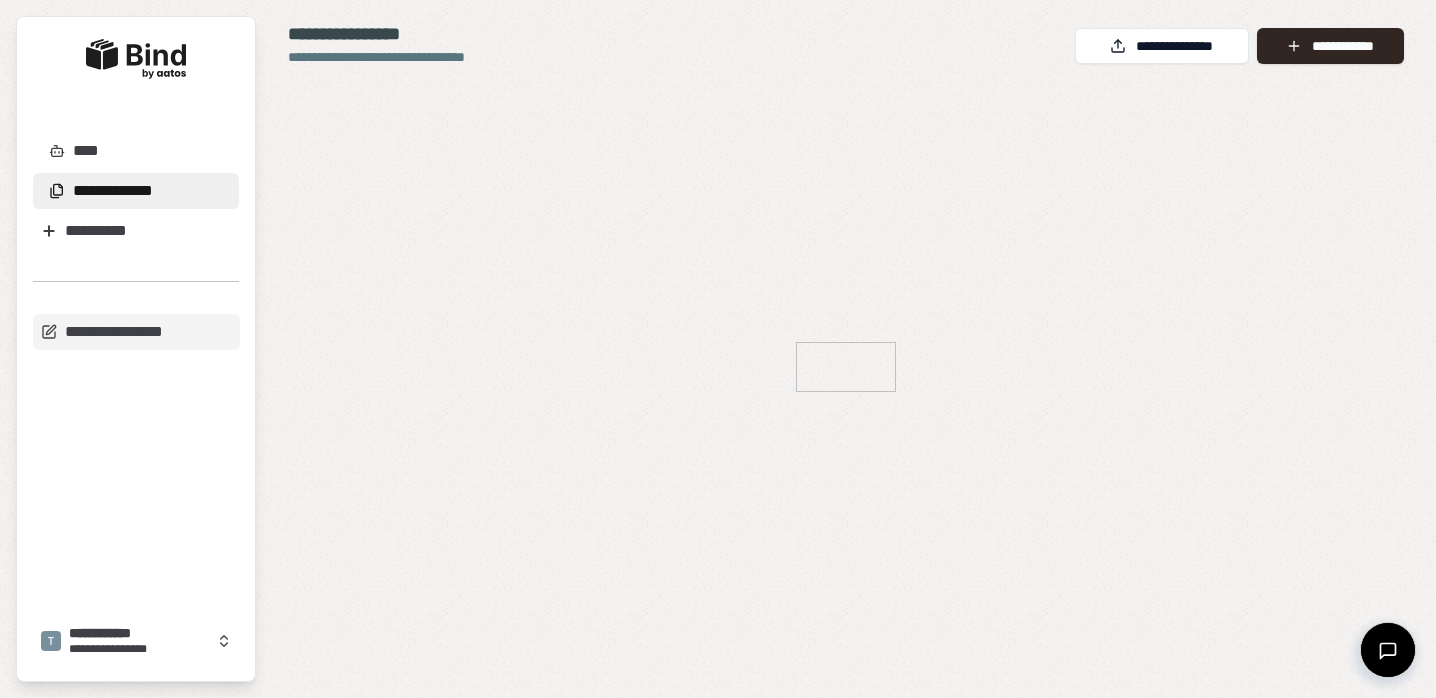 scroll, scrollTop: 0, scrollLeft: 0, axis: both 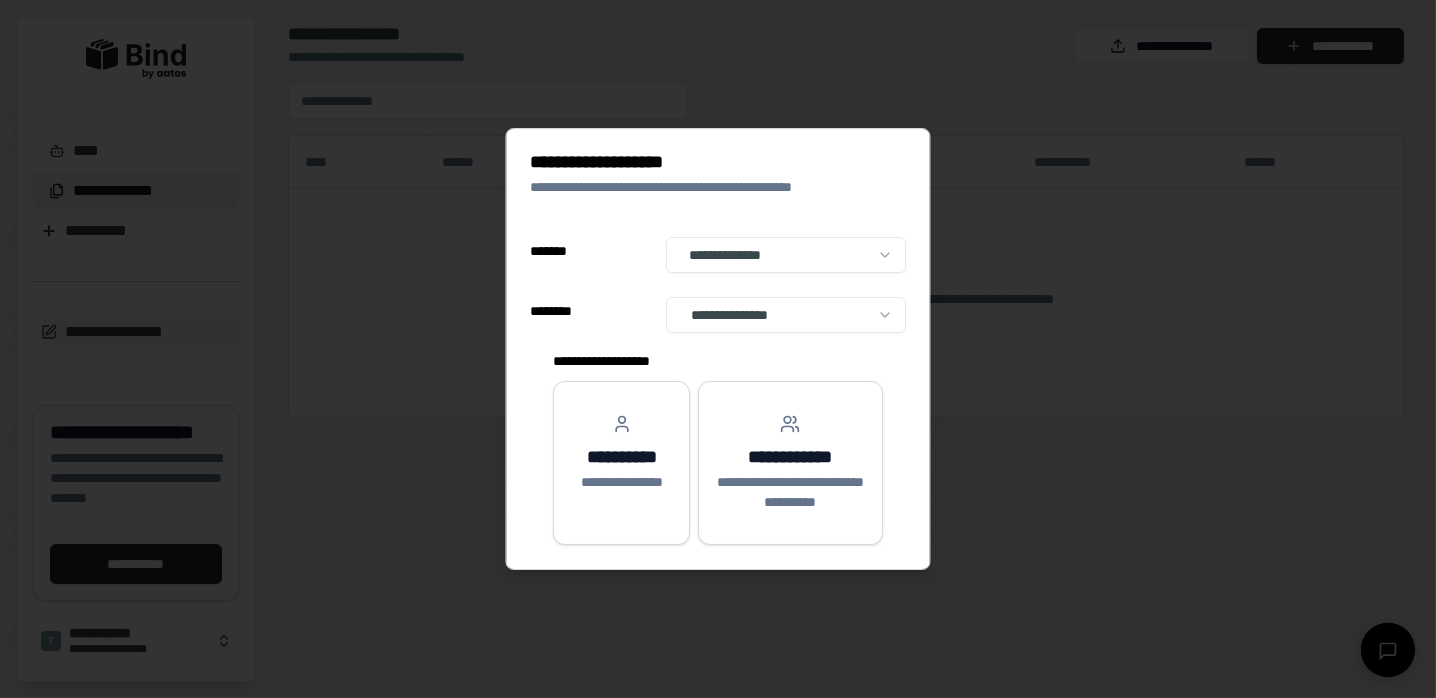 select on "**" 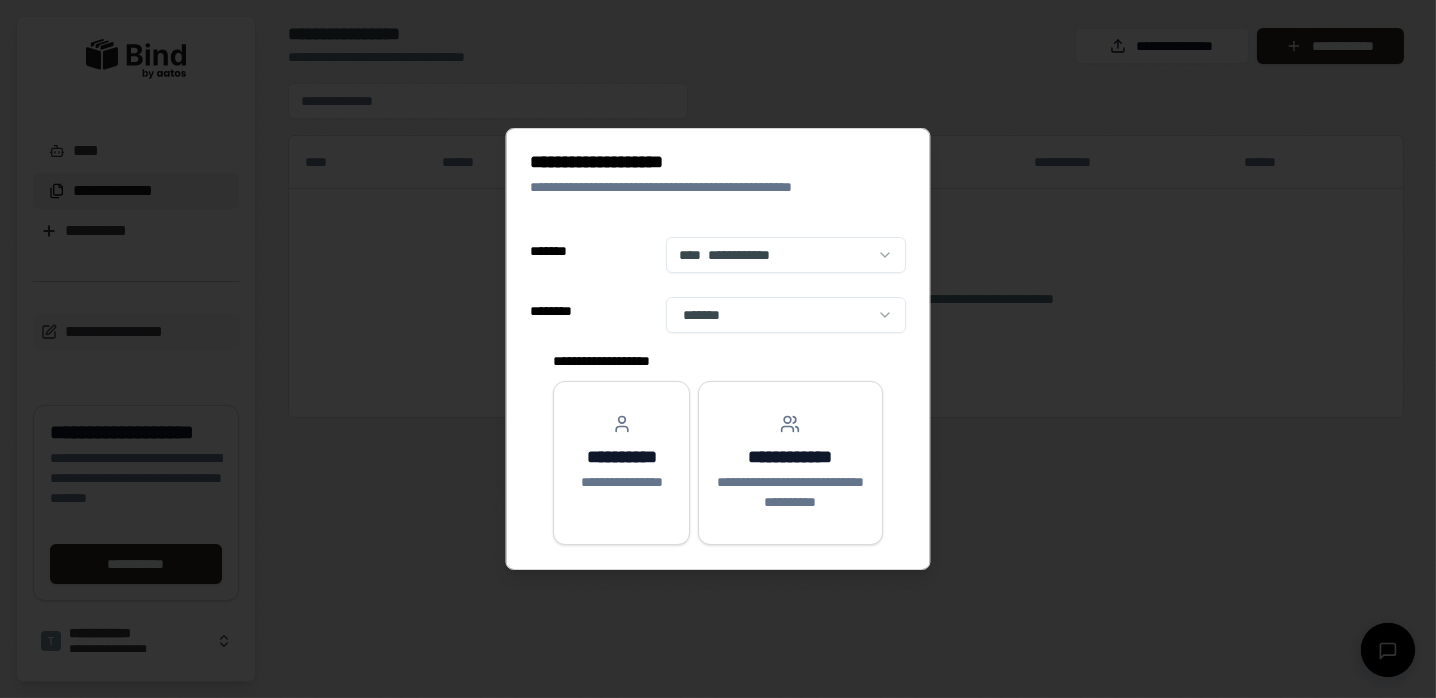 click on "**********" at bounding box center (718, 349) 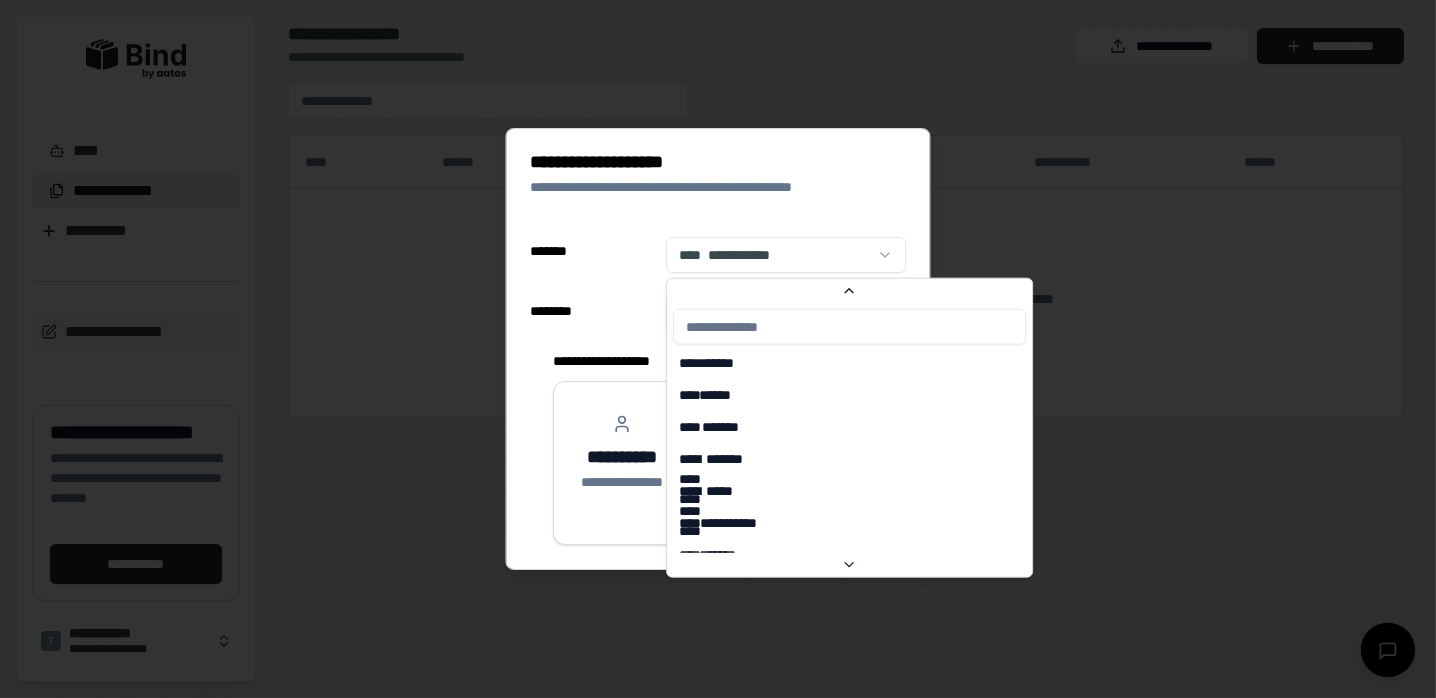 scroll, scrollTop: 6509, scrollLeft: 0, axis: vertical 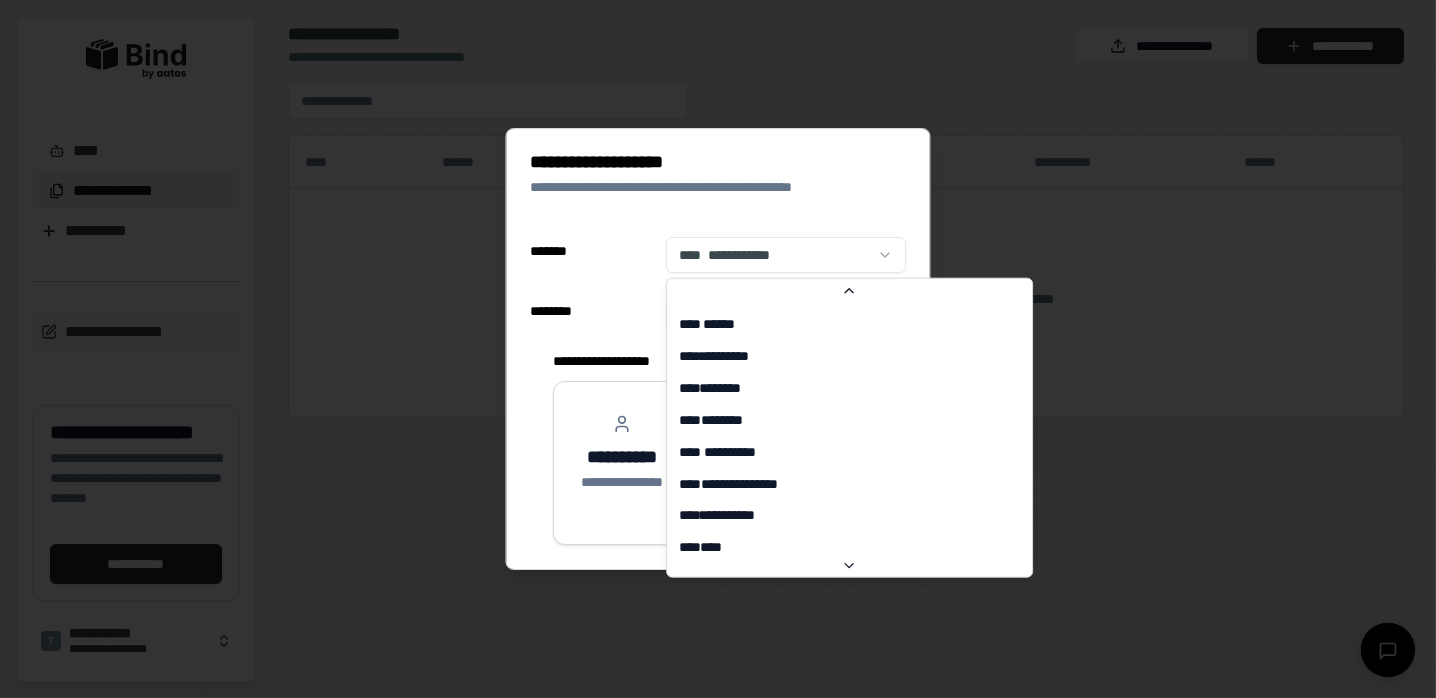 select on "**" 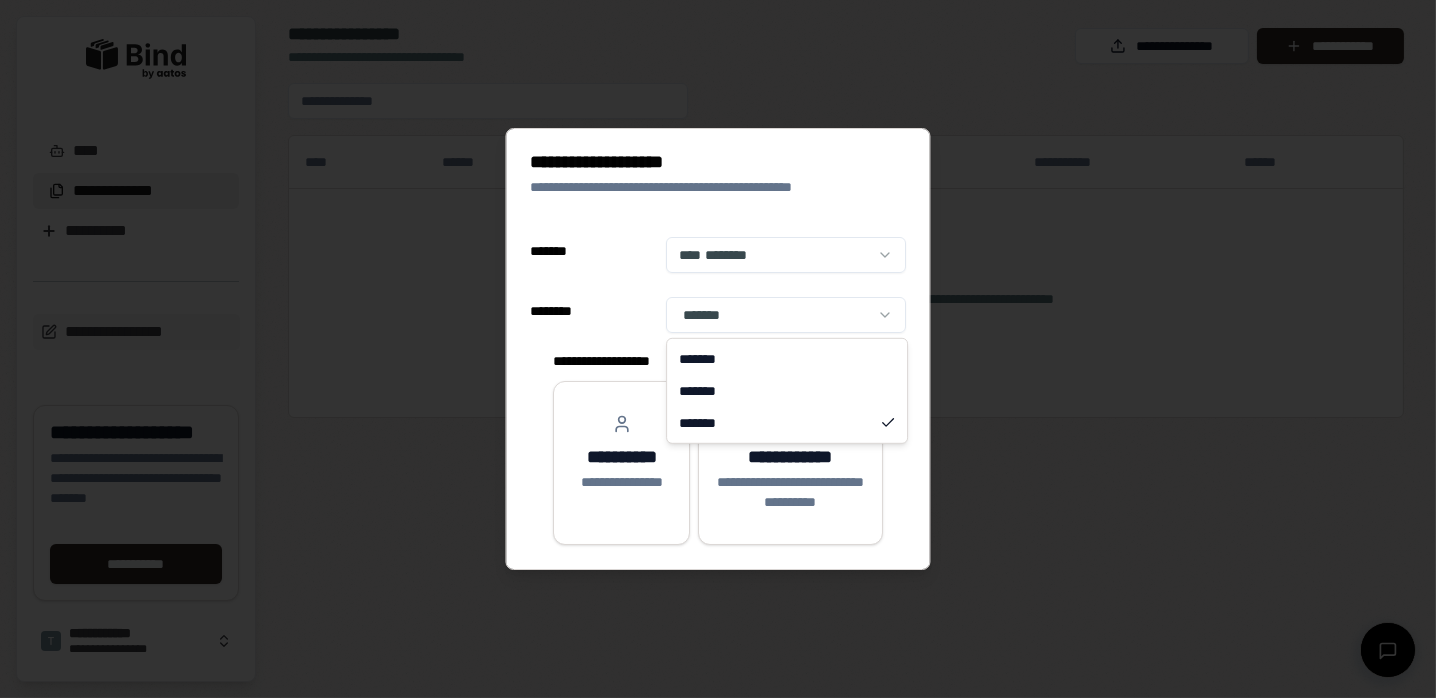 click on "**********" at bounding box center [718, 349] 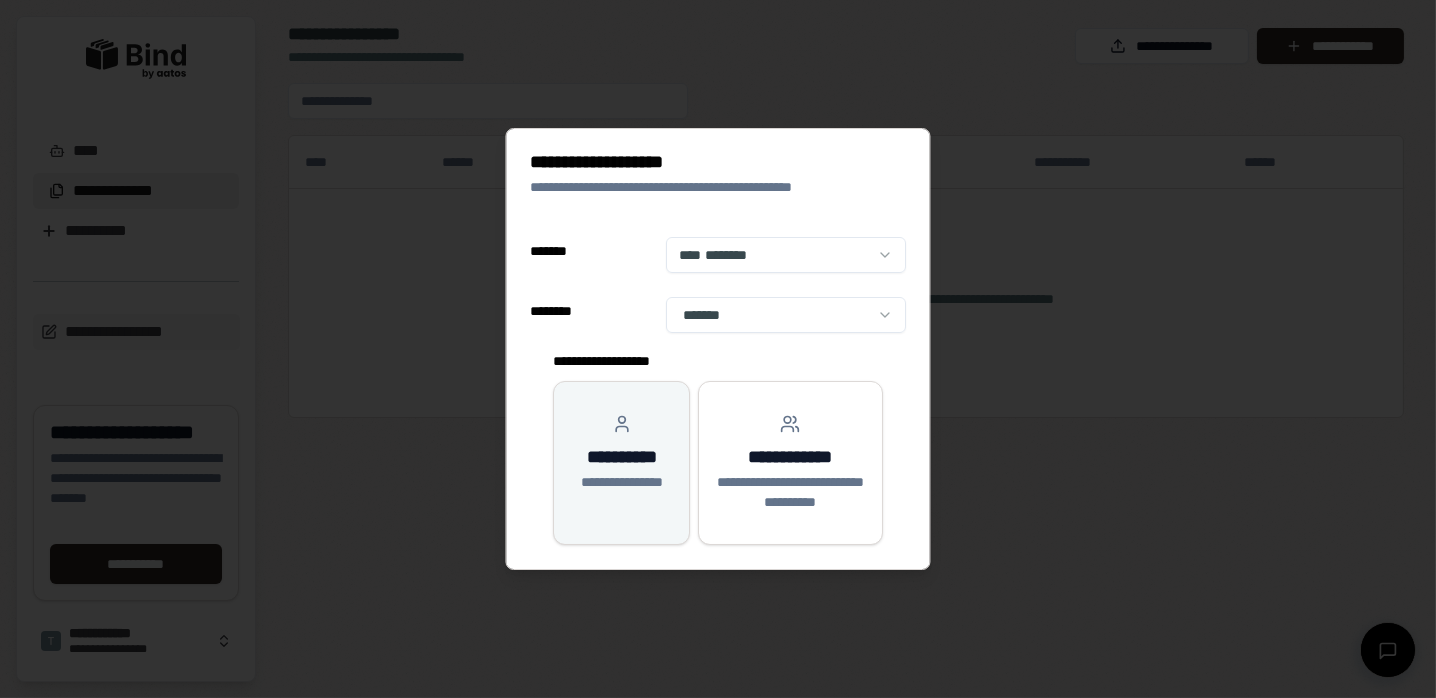 click on "**********" at bounding box center (622, 457) 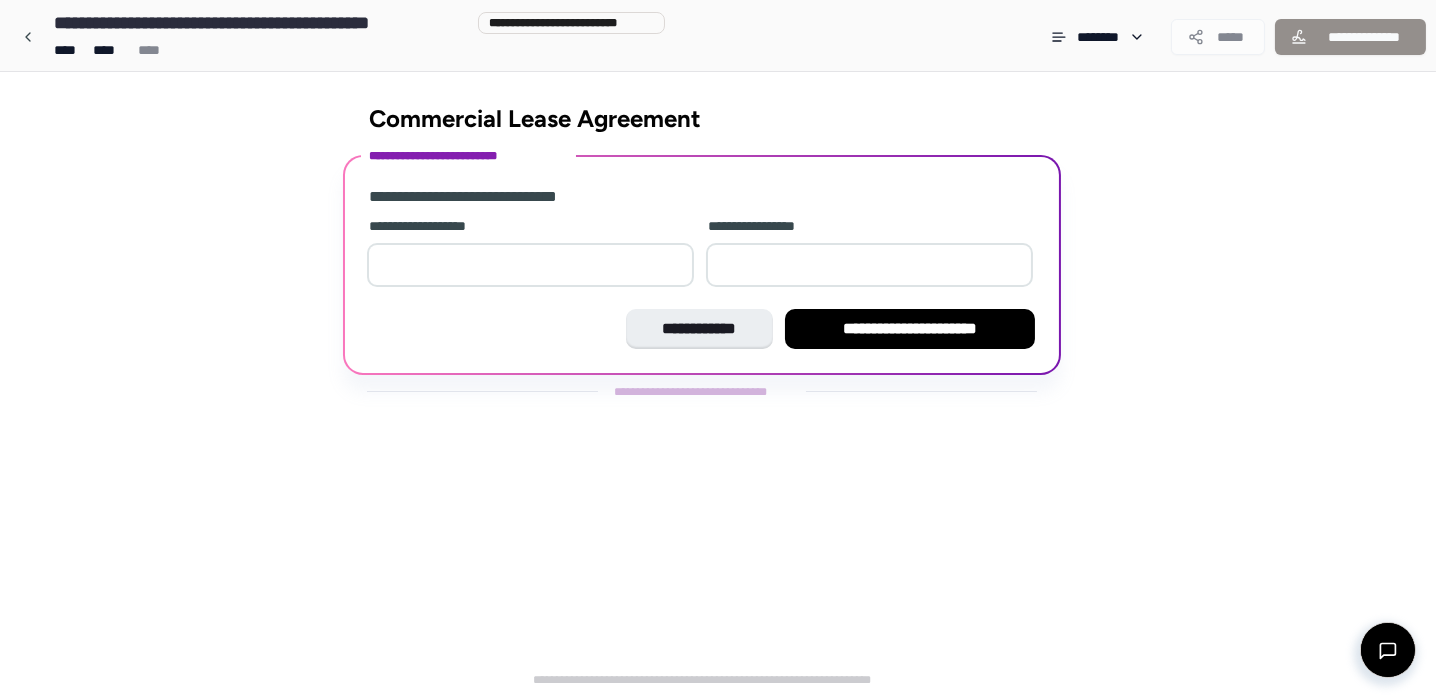 click at bounding box center [530, 265] 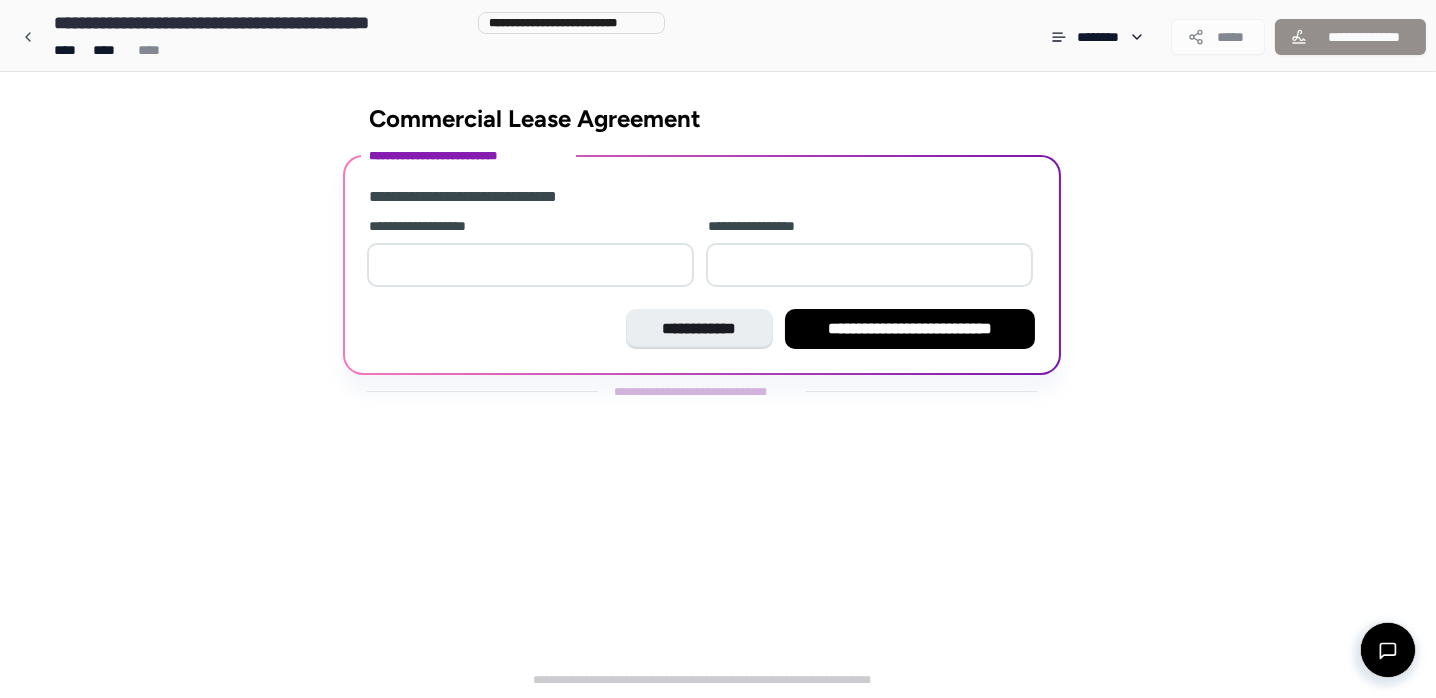 type on "*" 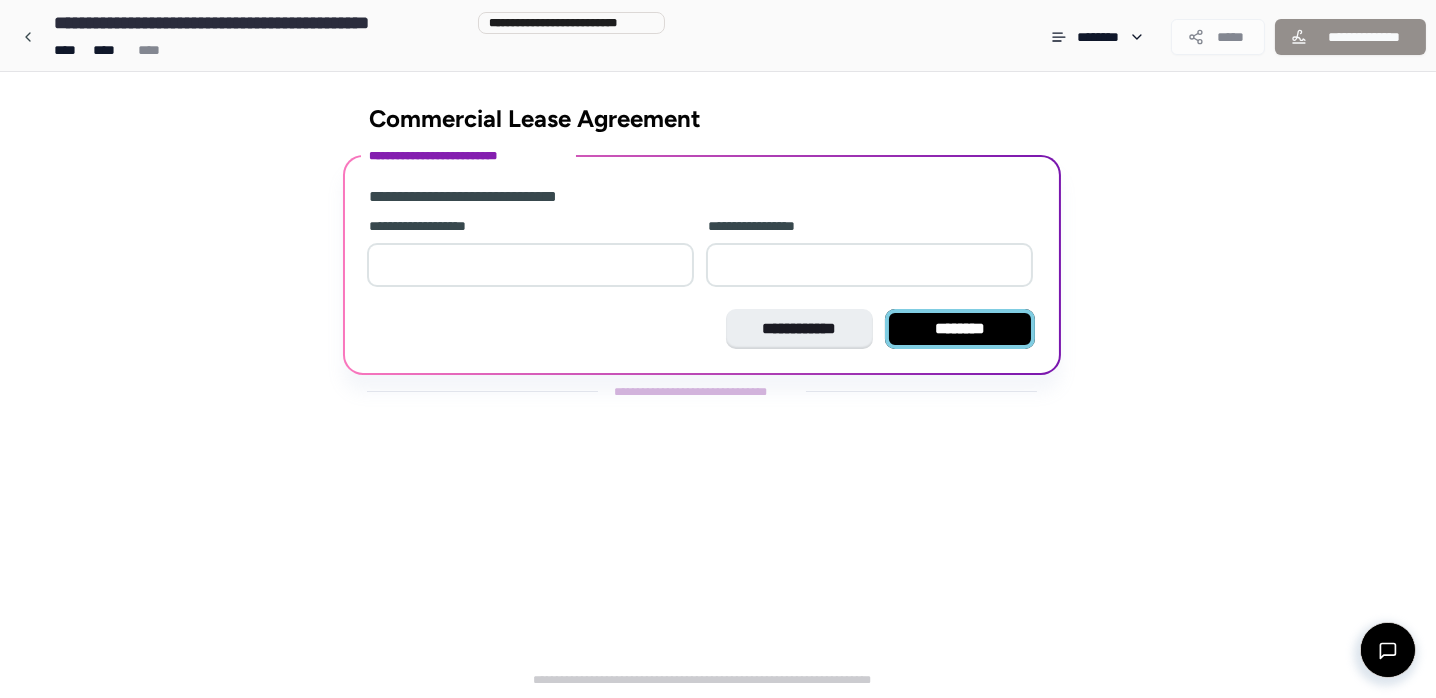 type on "*" 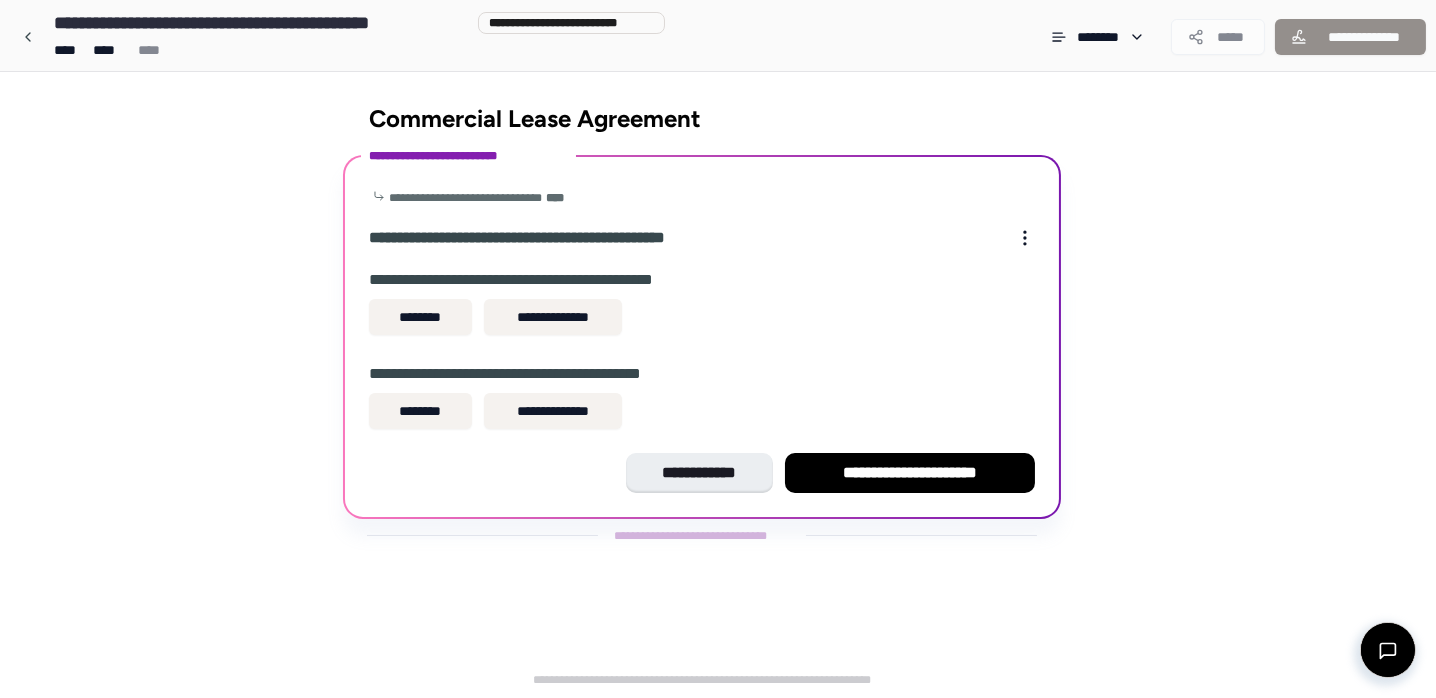 click on "**********" at bounding box center [702, 332] 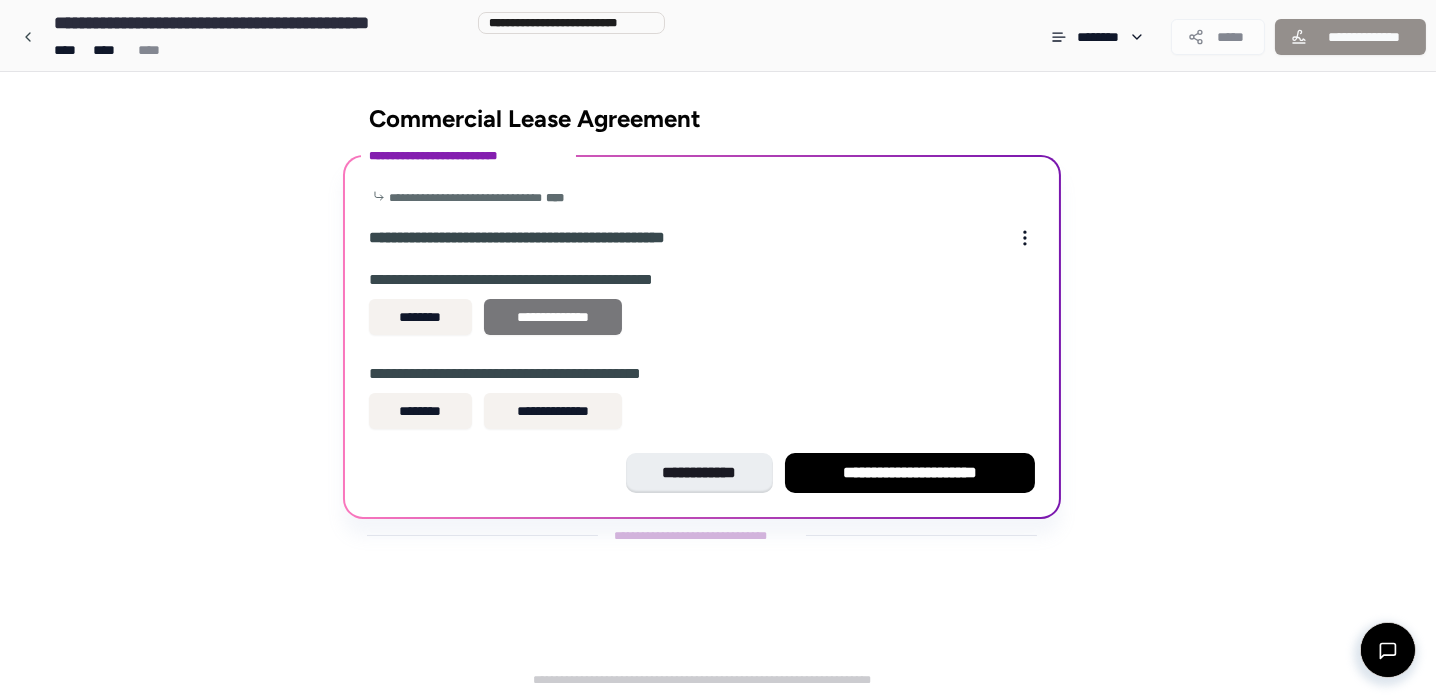 click on "**********" at bounding box center [553, 317] 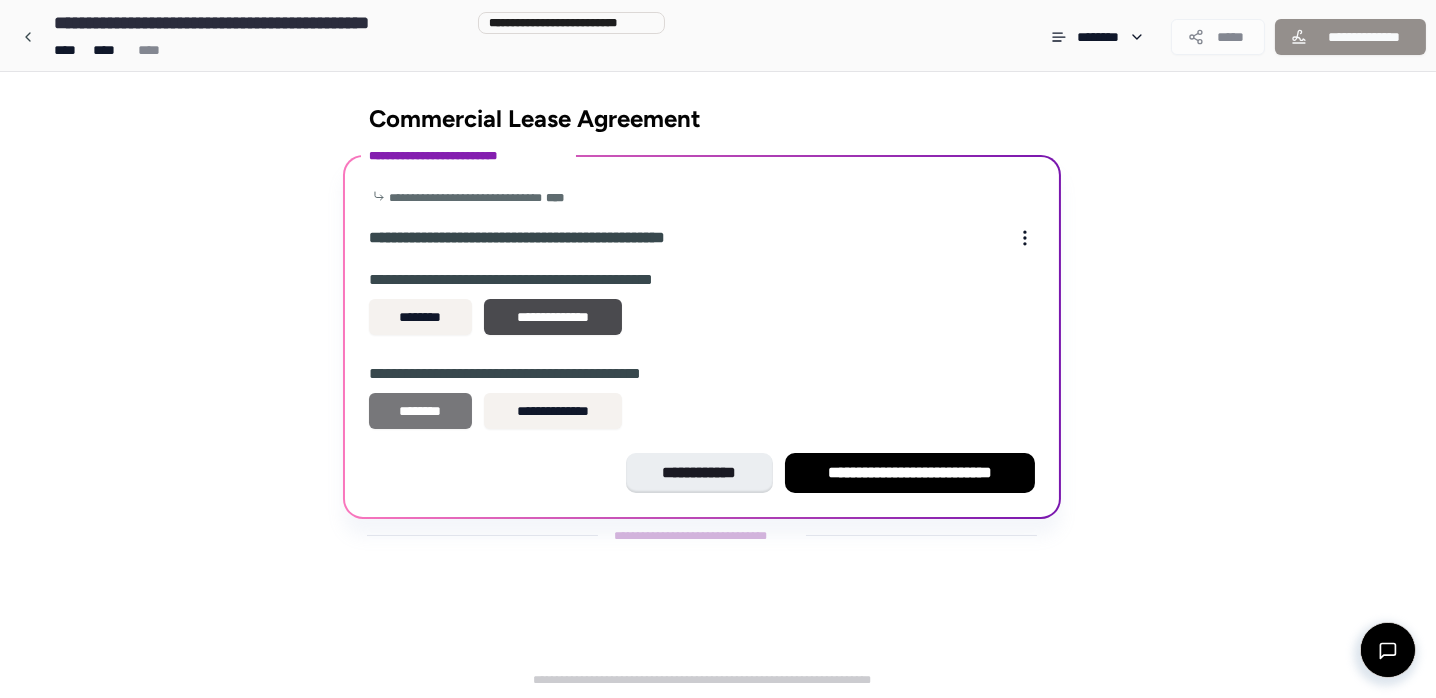 click on "********" at bounding box center [420, 411] 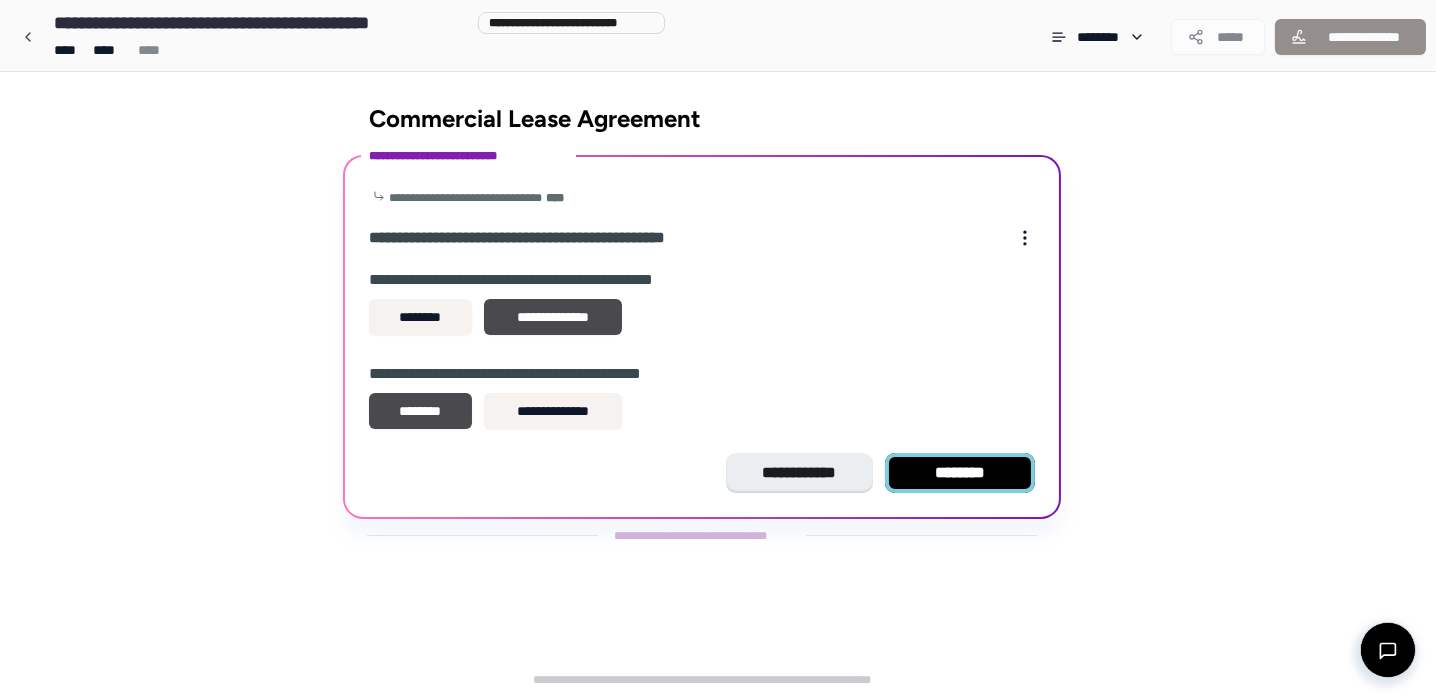 click on "********" at bounding box center [960, 473] 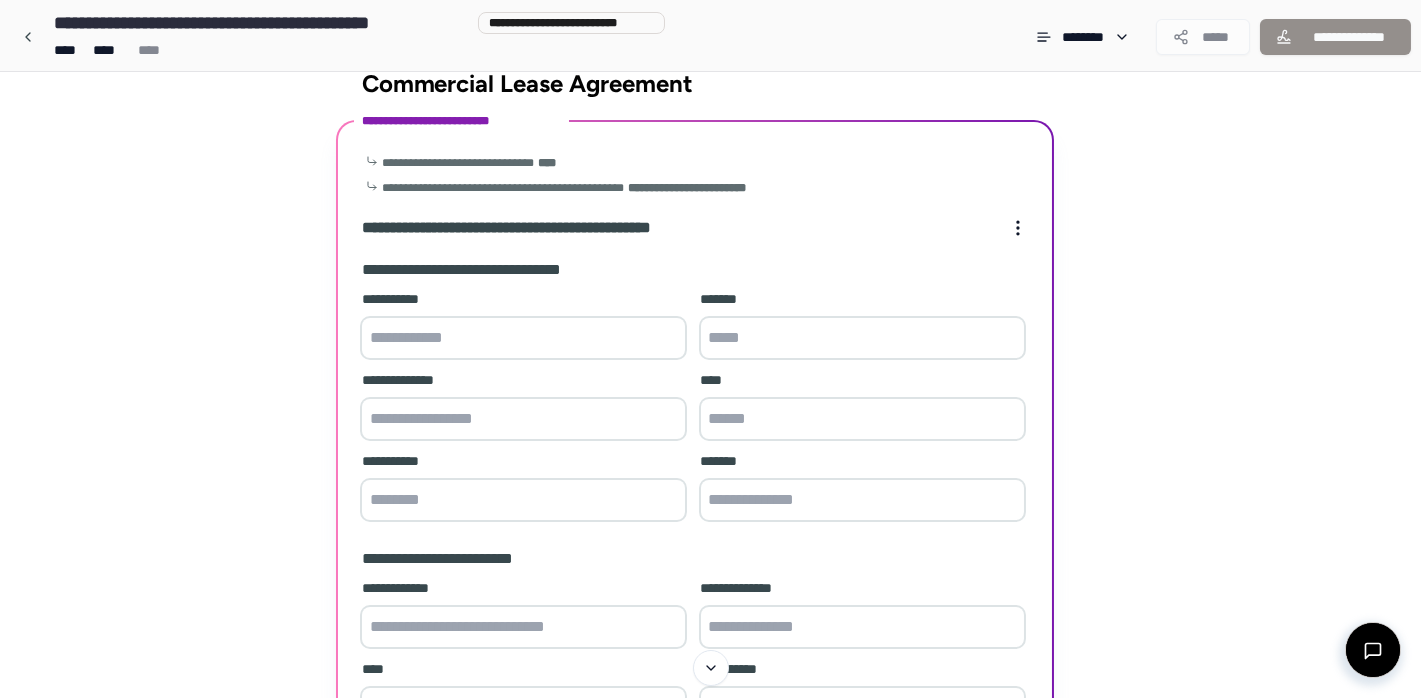 scroll, scrollTop: 0, scrollLeft: 0, axis: both 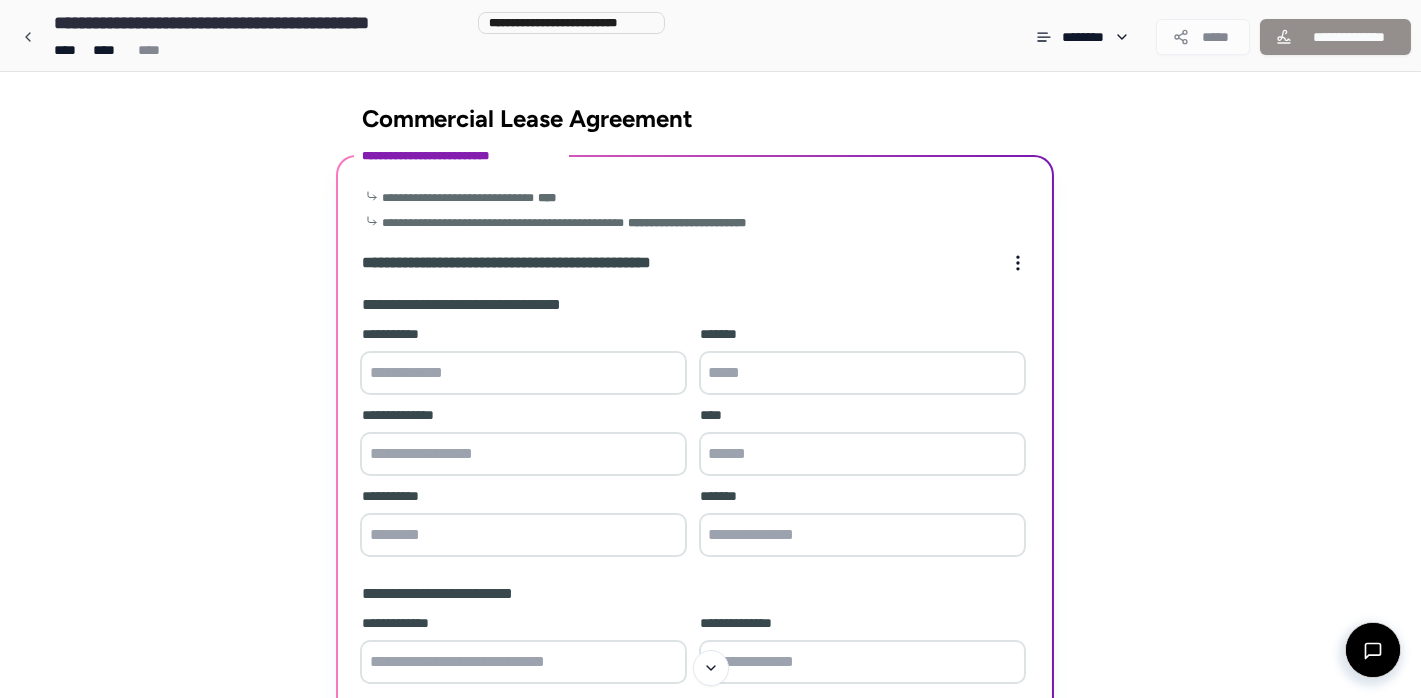 click at bounding box center [523, 373] 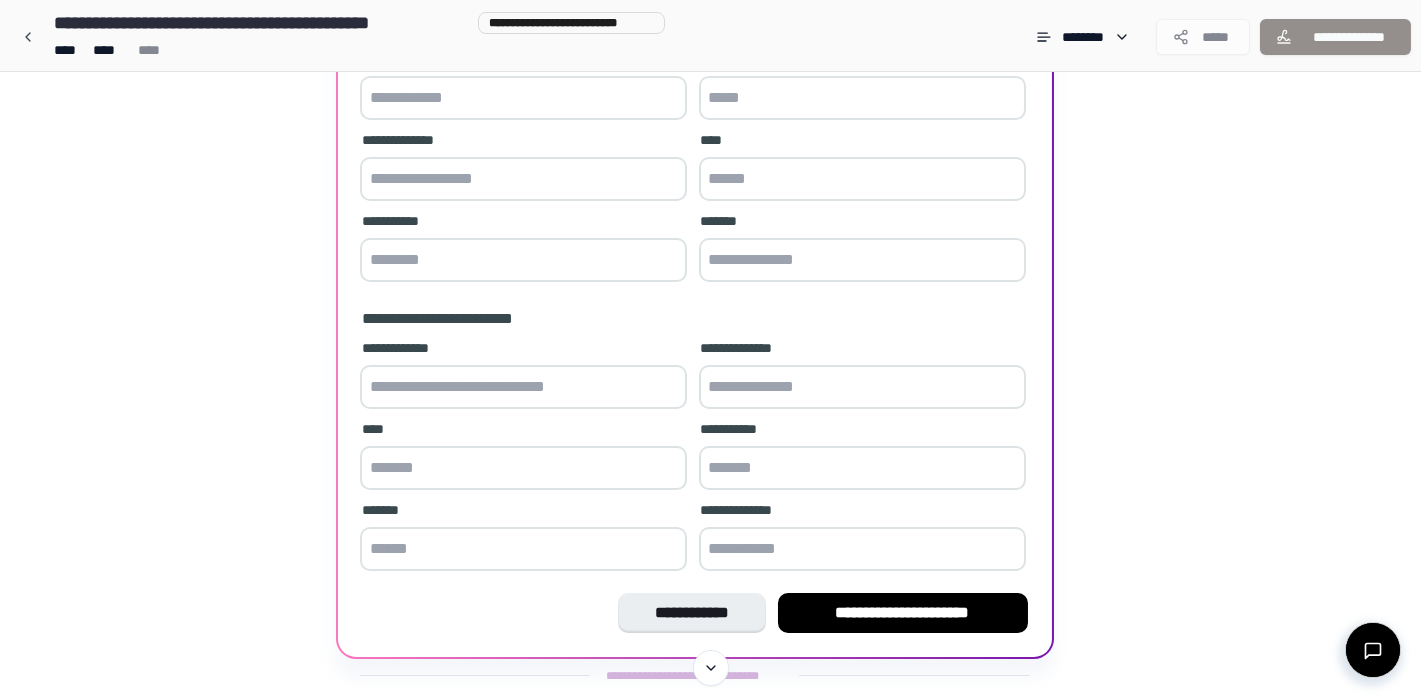 scroll, scrollTop: 272, scrollLeft: 0, axis: vertical 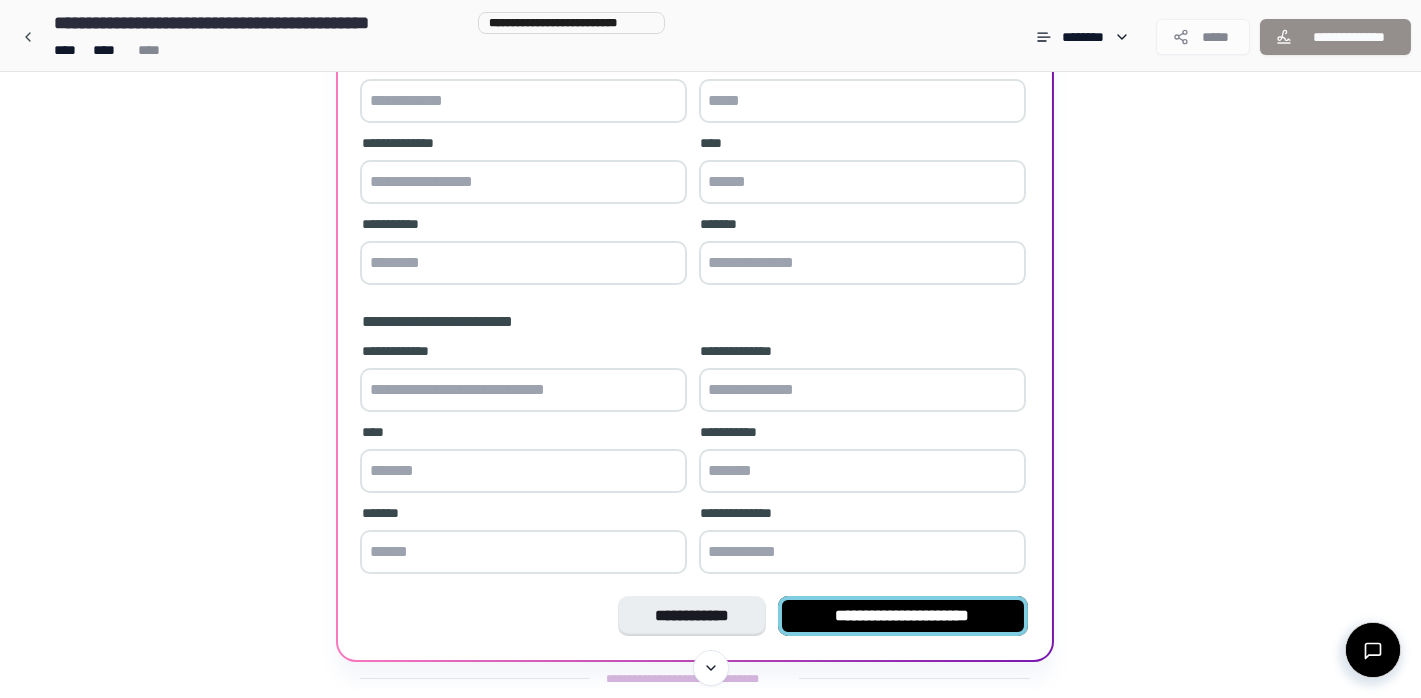 click on "**********" at bounding box center [903, 616] 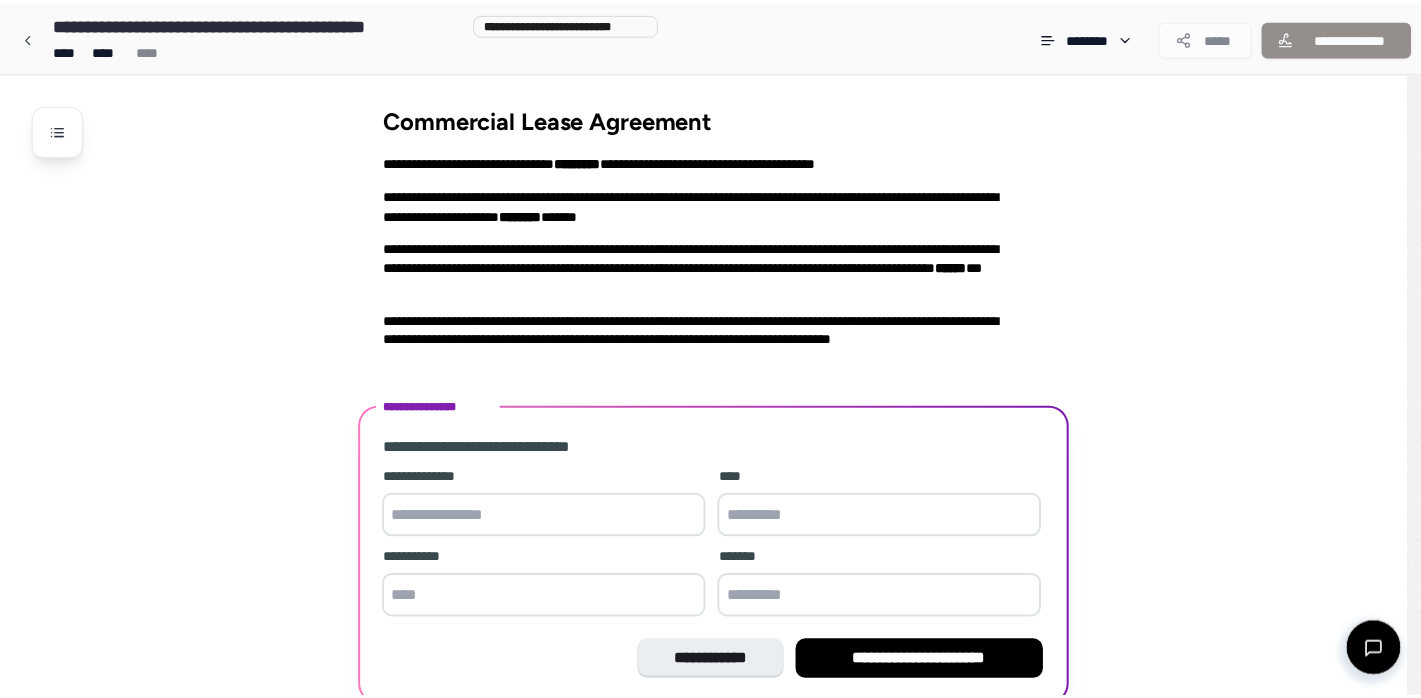 scroll, scrollTop: 84, scrollLeft: 0, axis: vertical 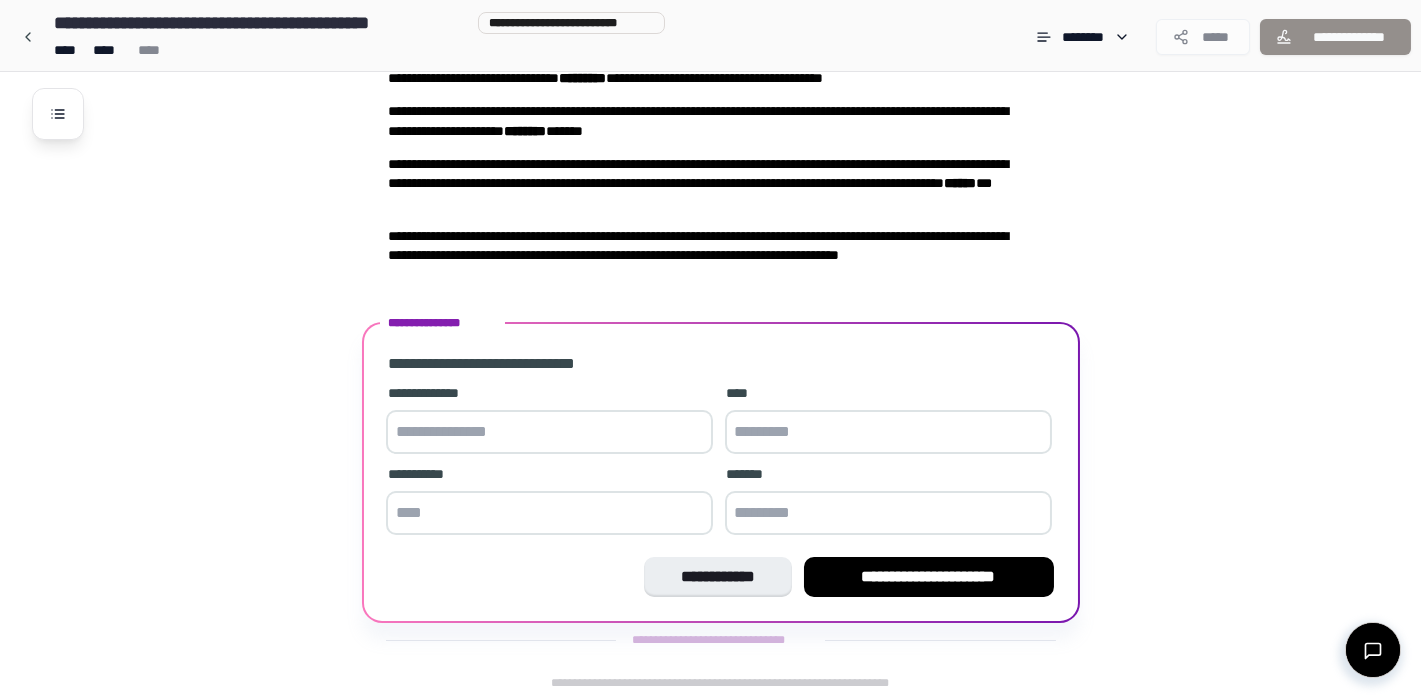click at bounding box center [888, 513] 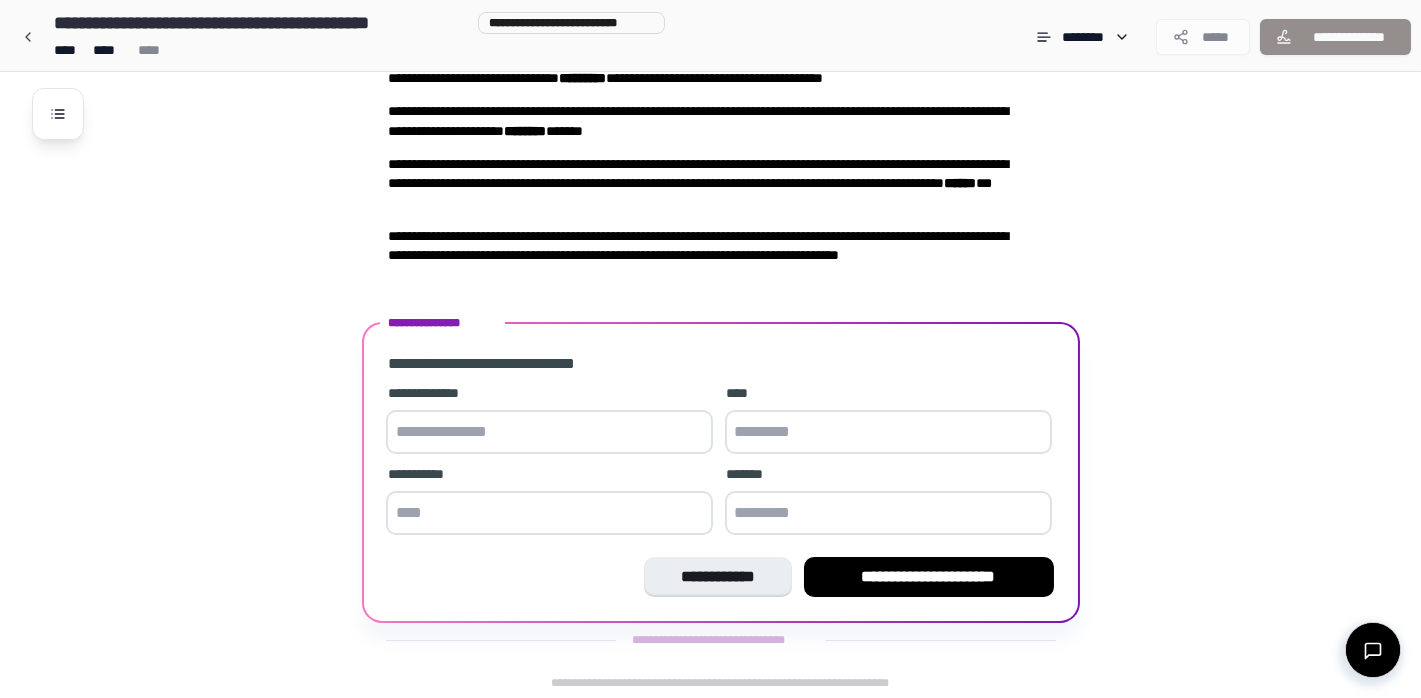click at bounding box center (549, 432) 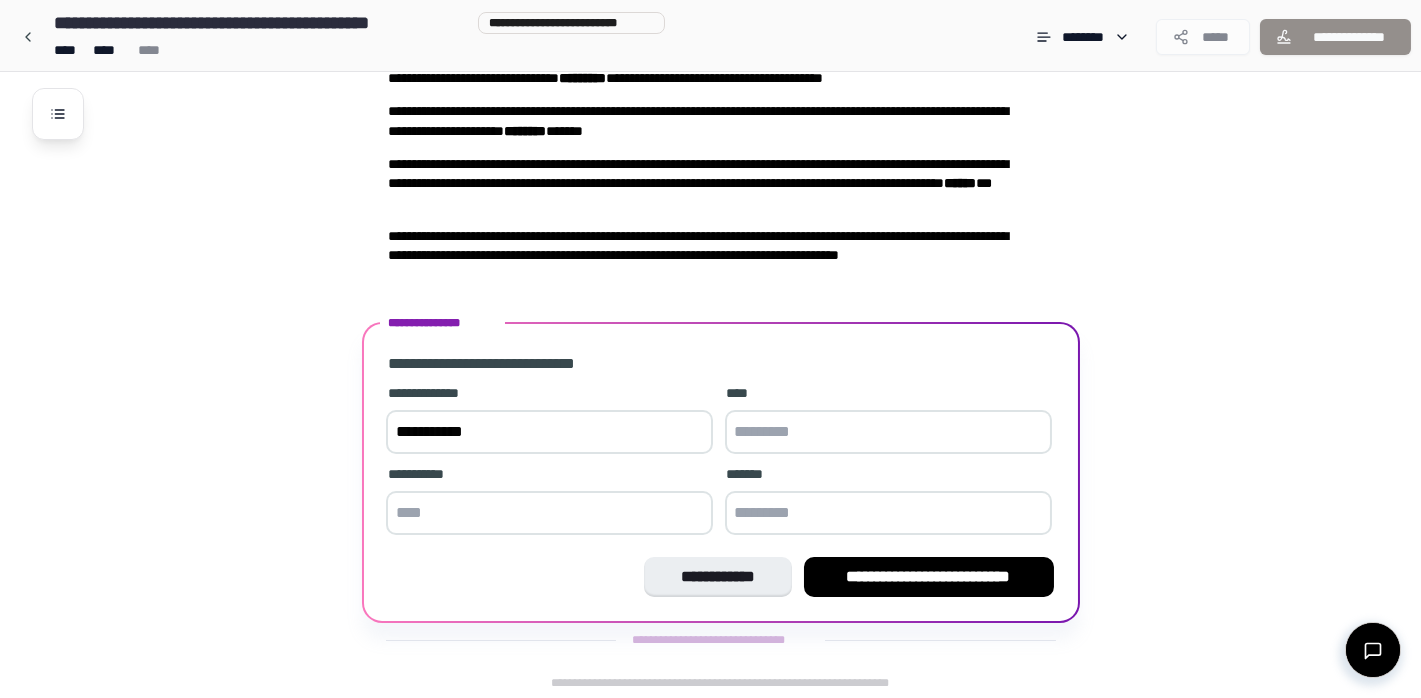 type on "**********" 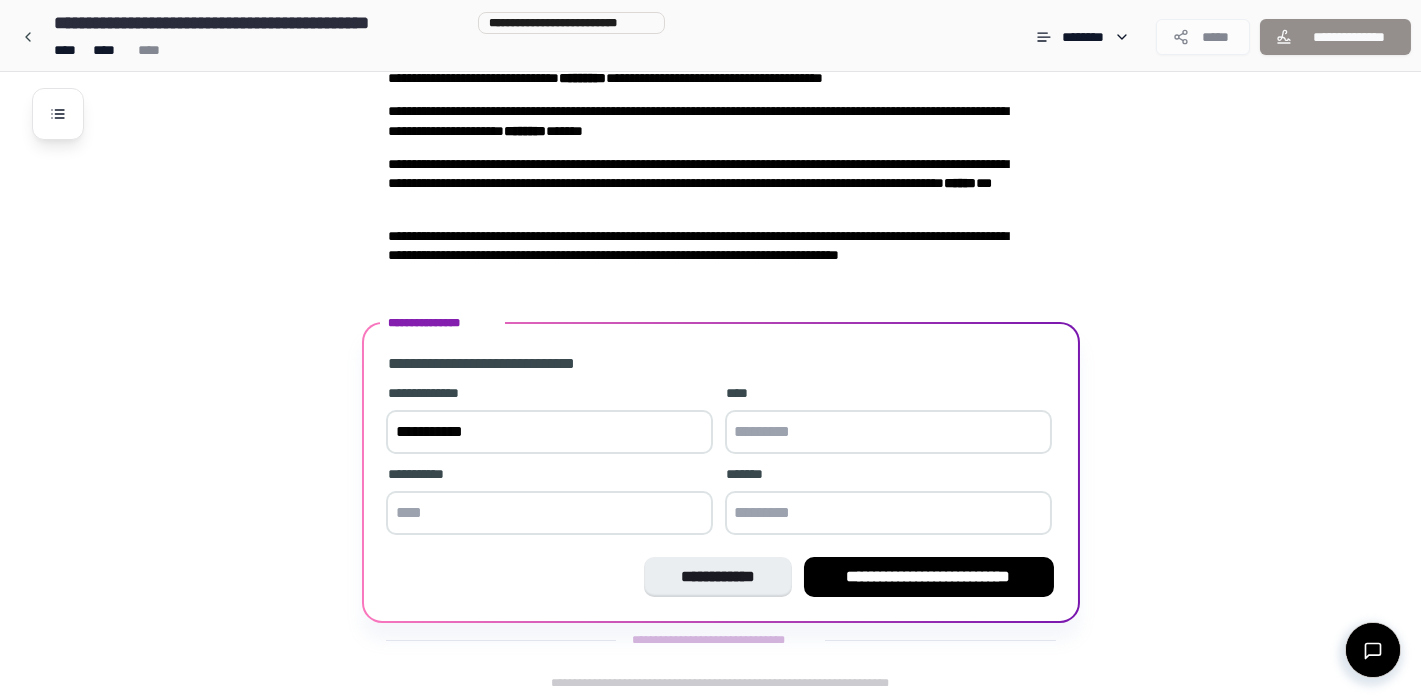 click at bounding box center (888, 432) 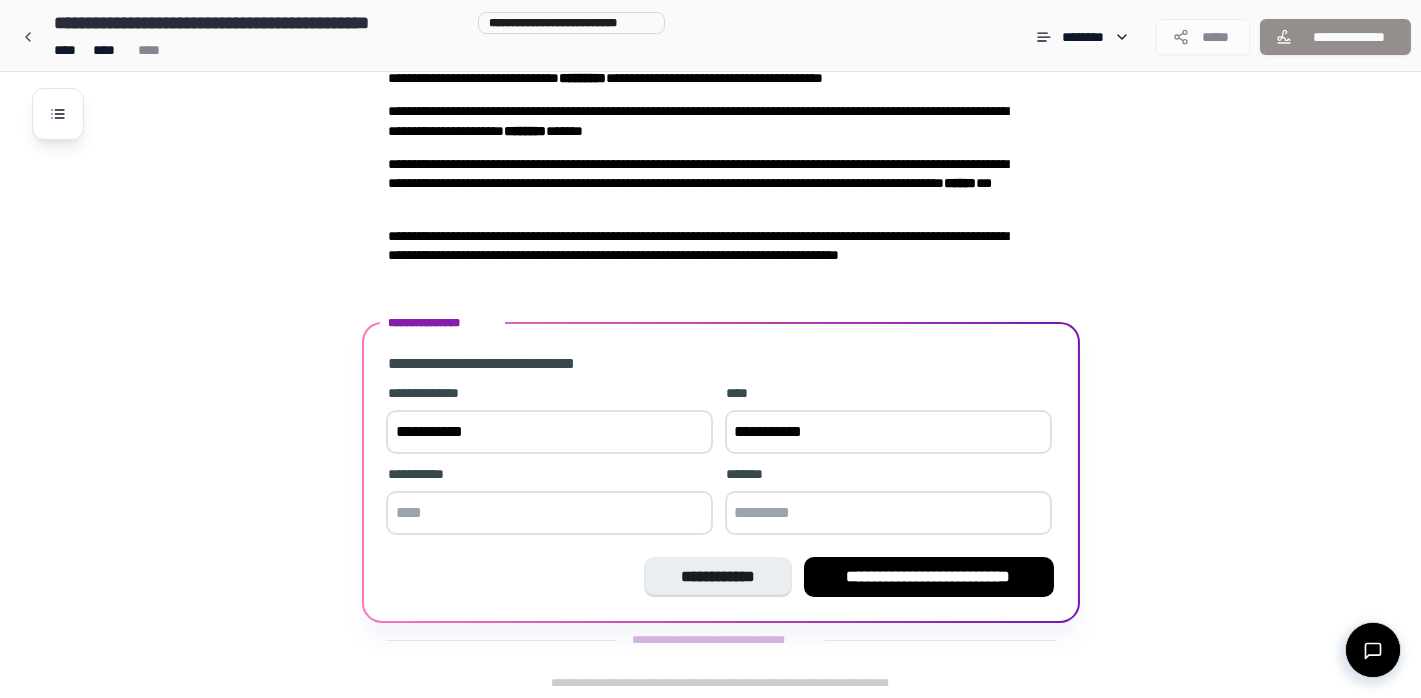 type on "**********" 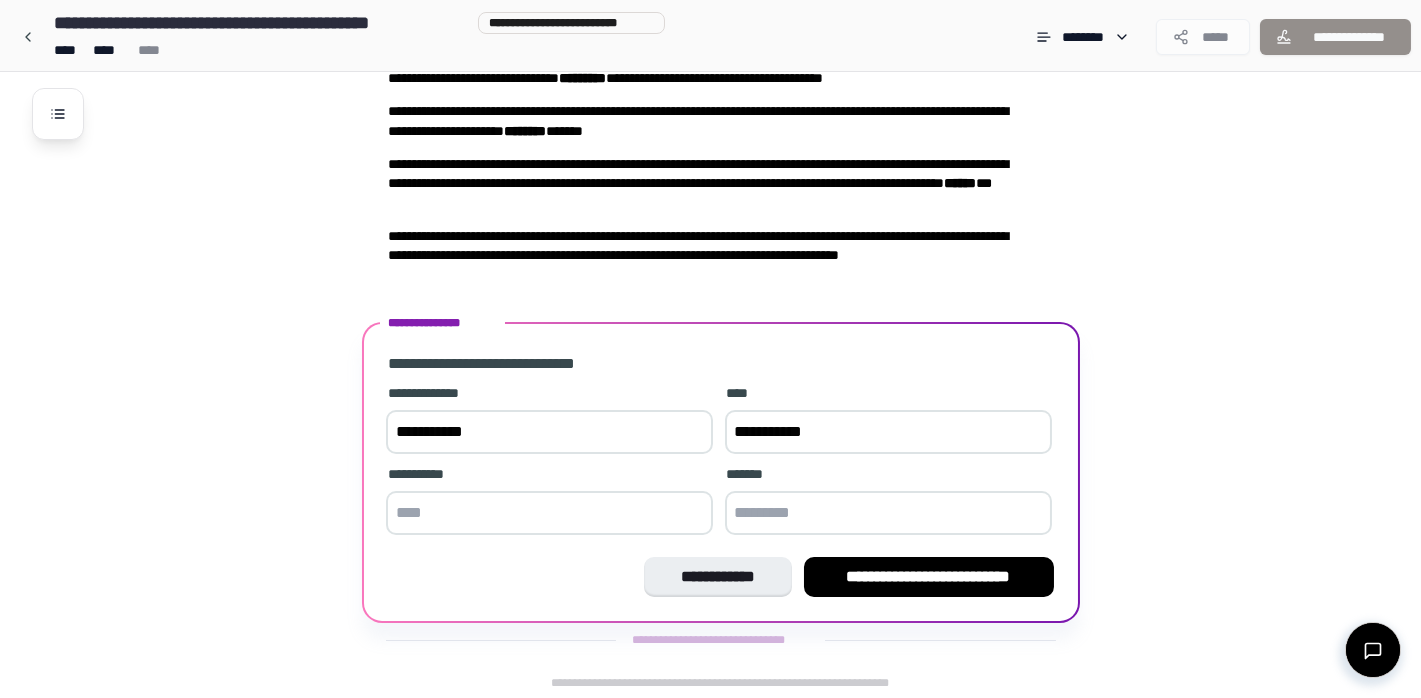 click at bounding box center [549, 513] 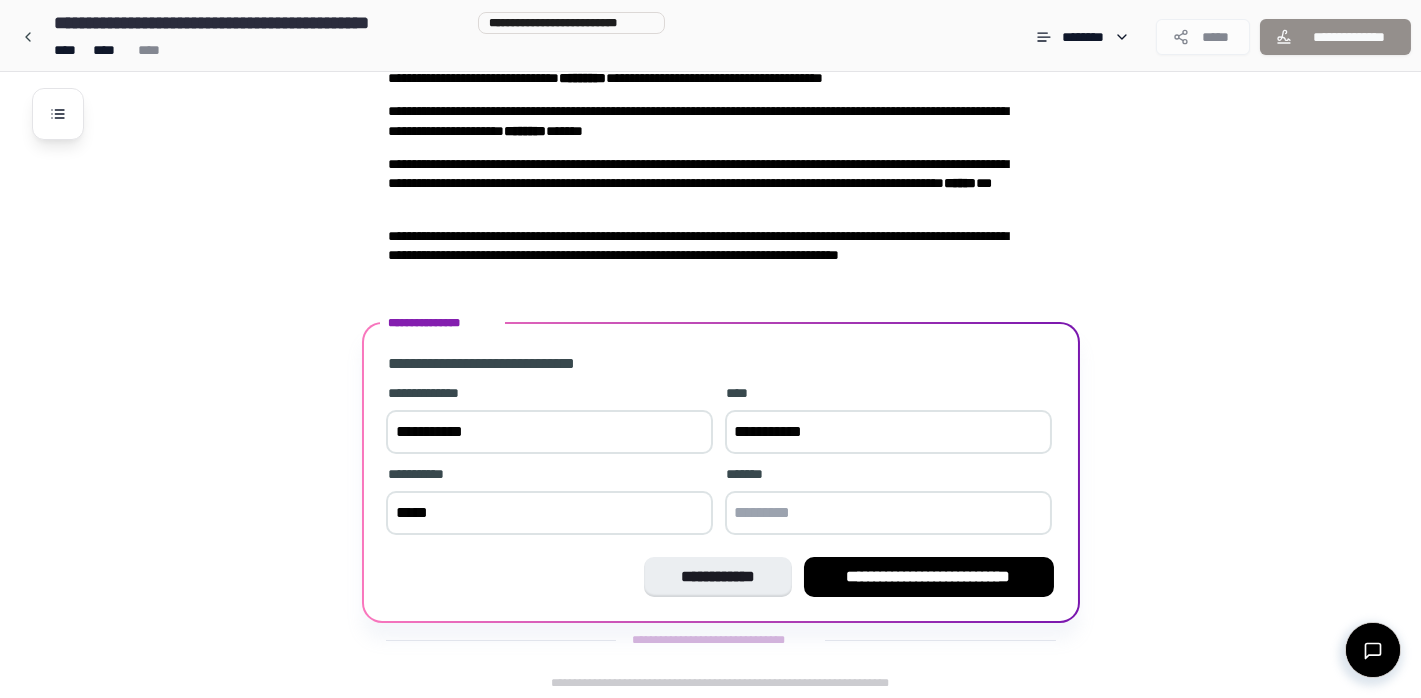 type on "*****" 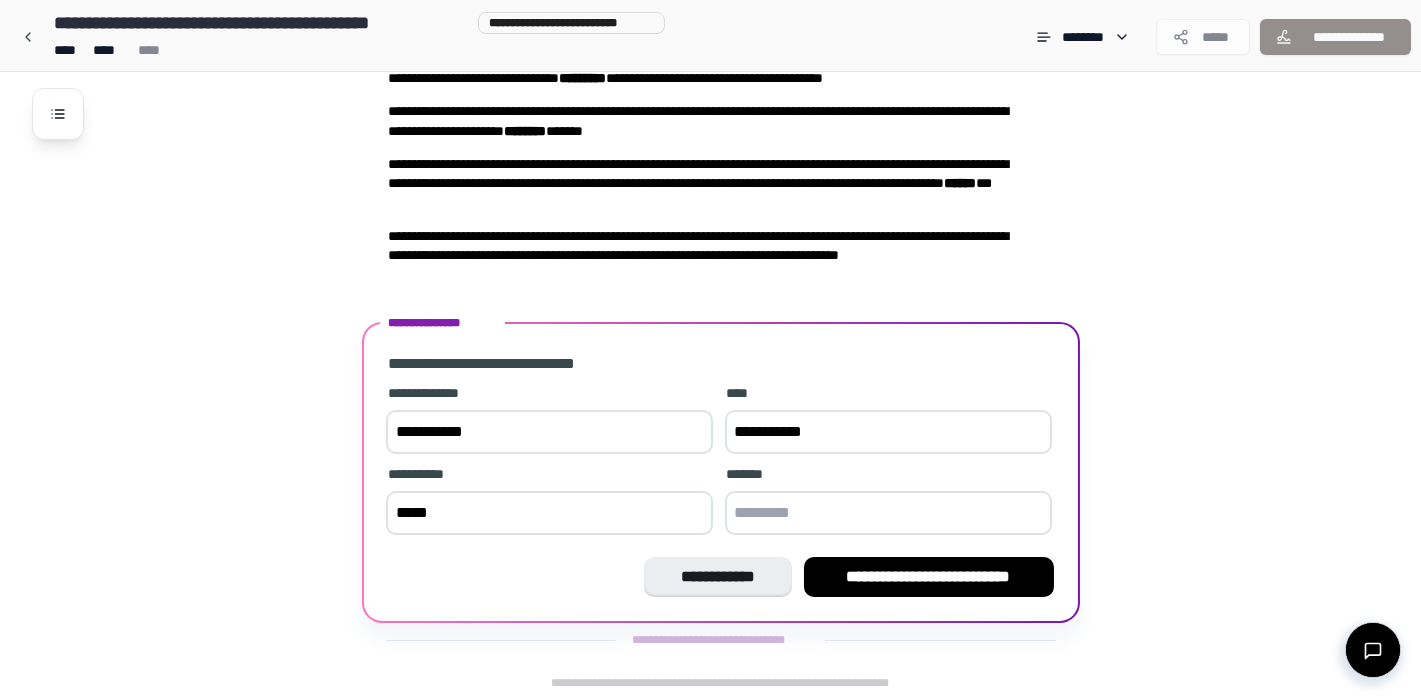 click at bounding box center [888, 513] 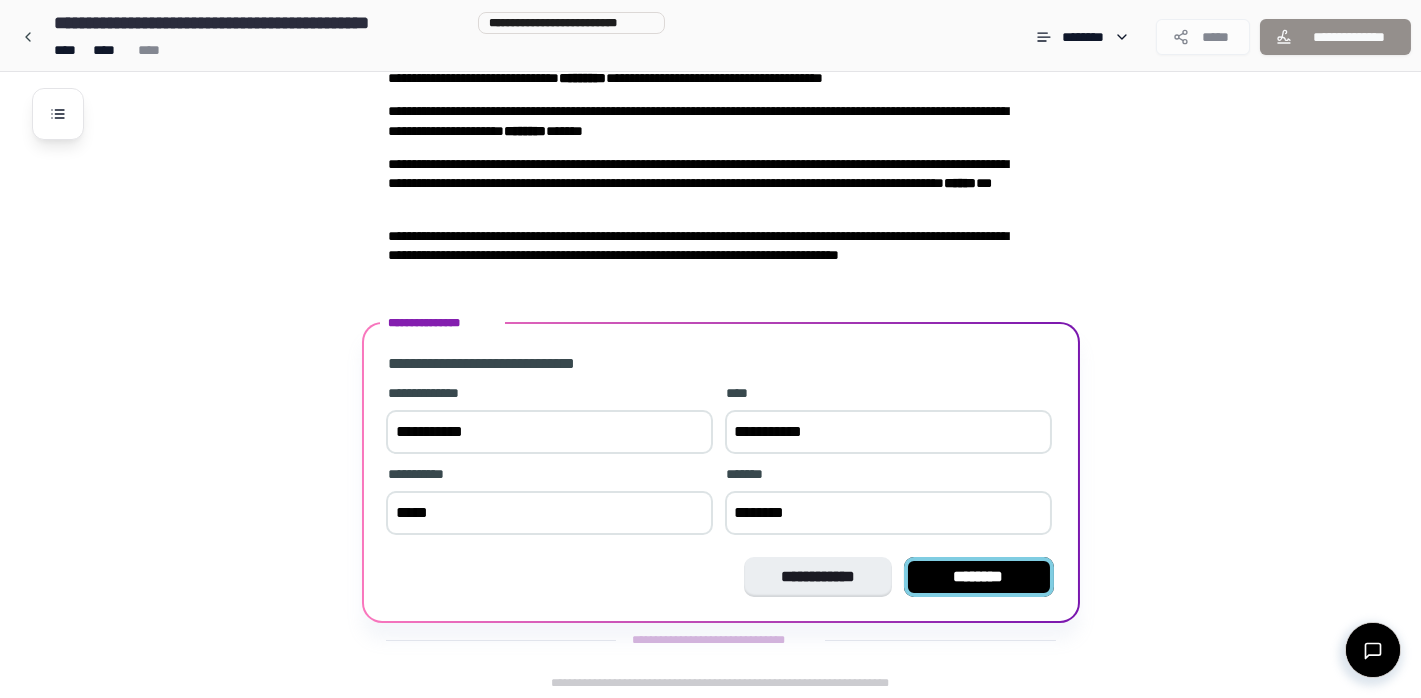 type on "********" 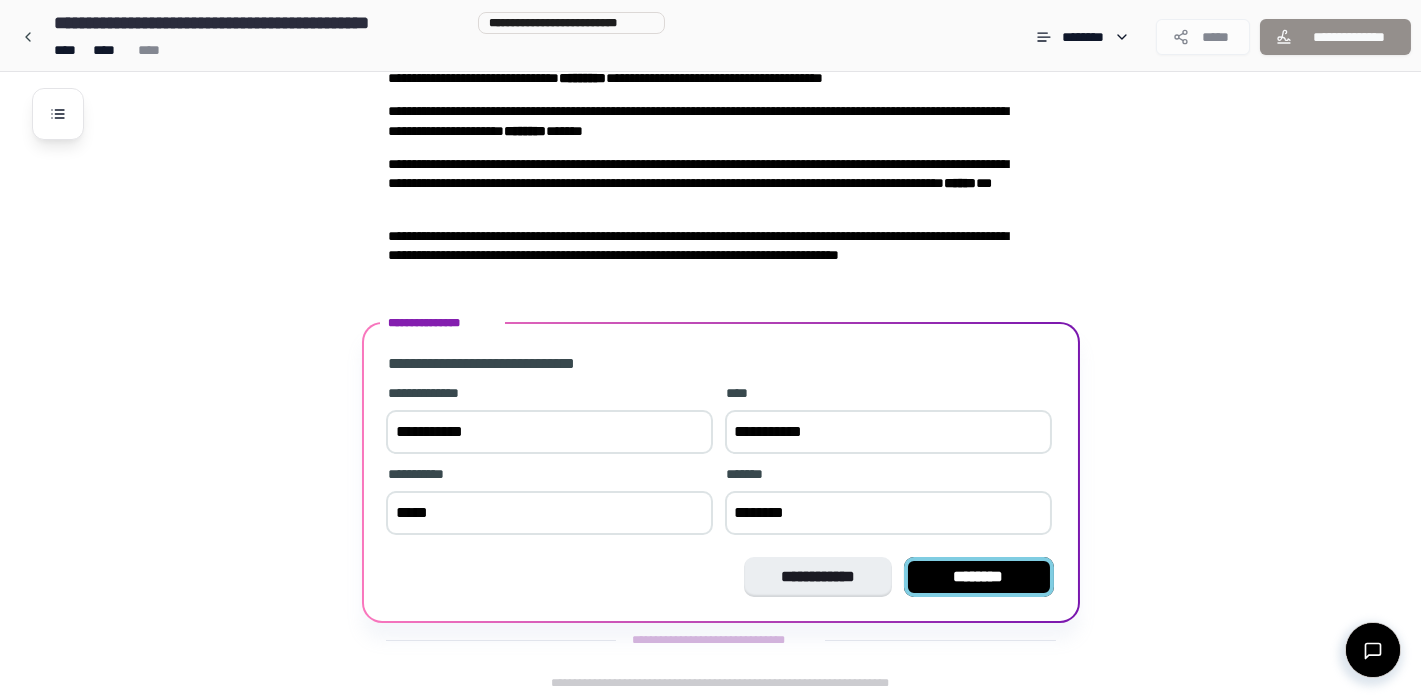 click on "********" at bounding box center [979, 577] 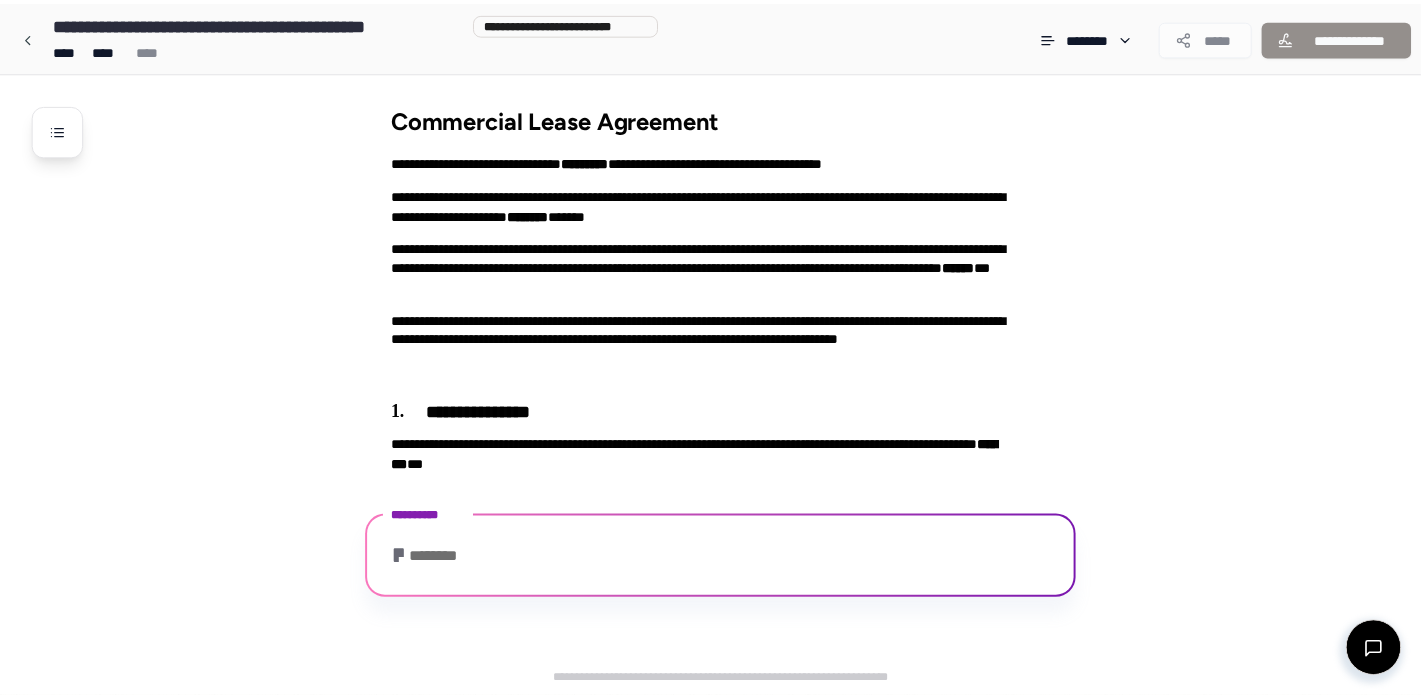 scroll, scrollTop: 253, scrollLeft: 0, axis: vertical 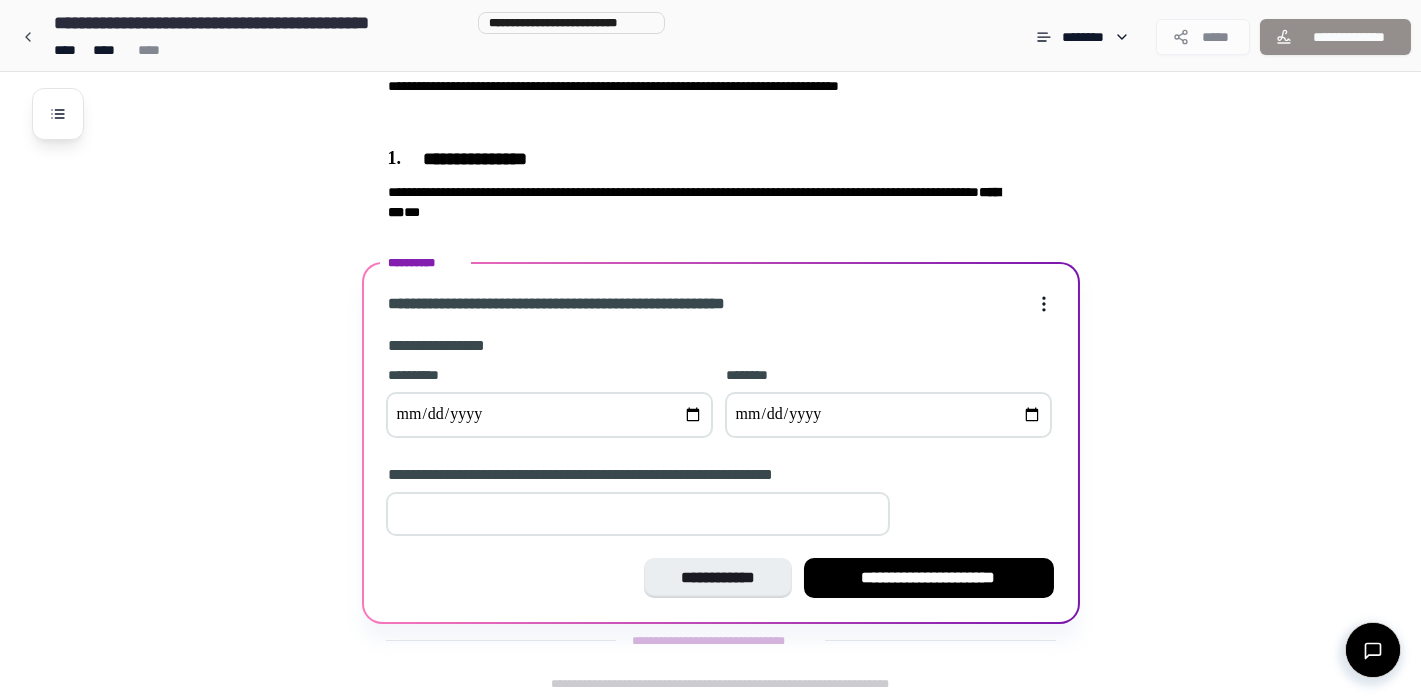 click at bounding box center (549, 415) 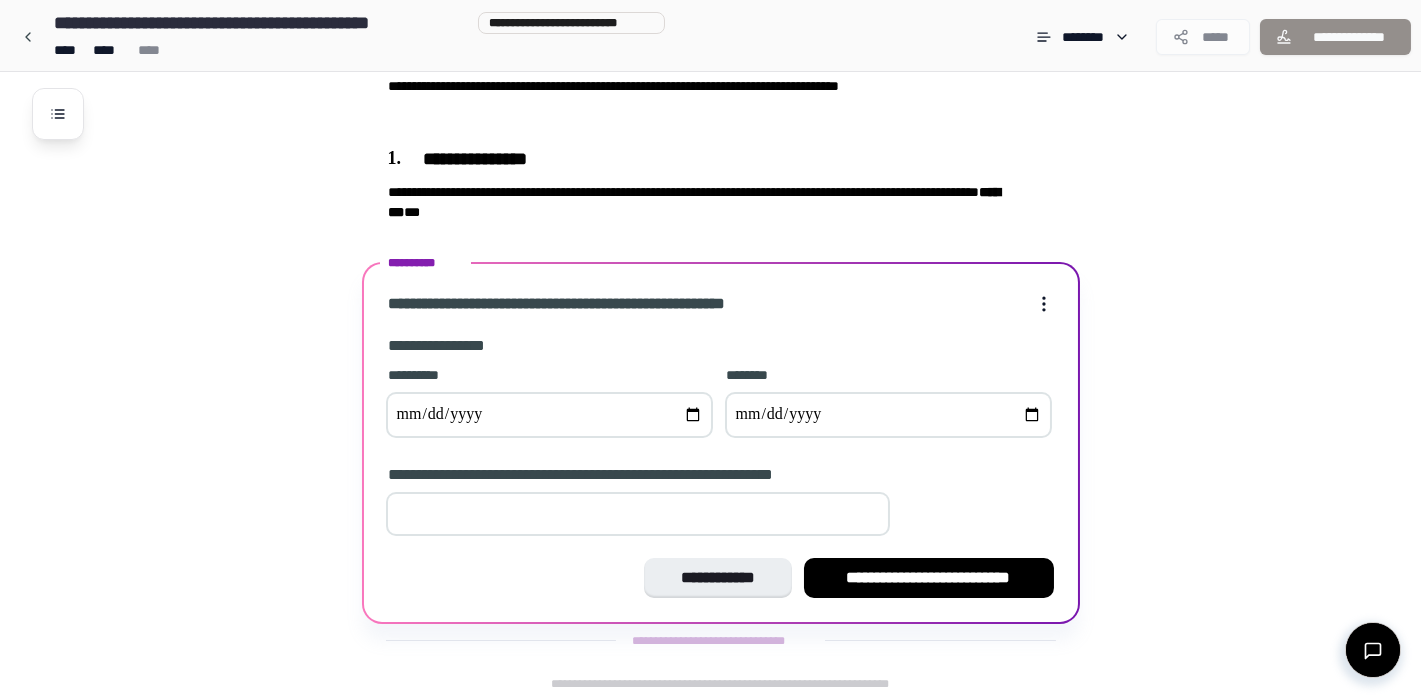click at bounding box center [888, 415] 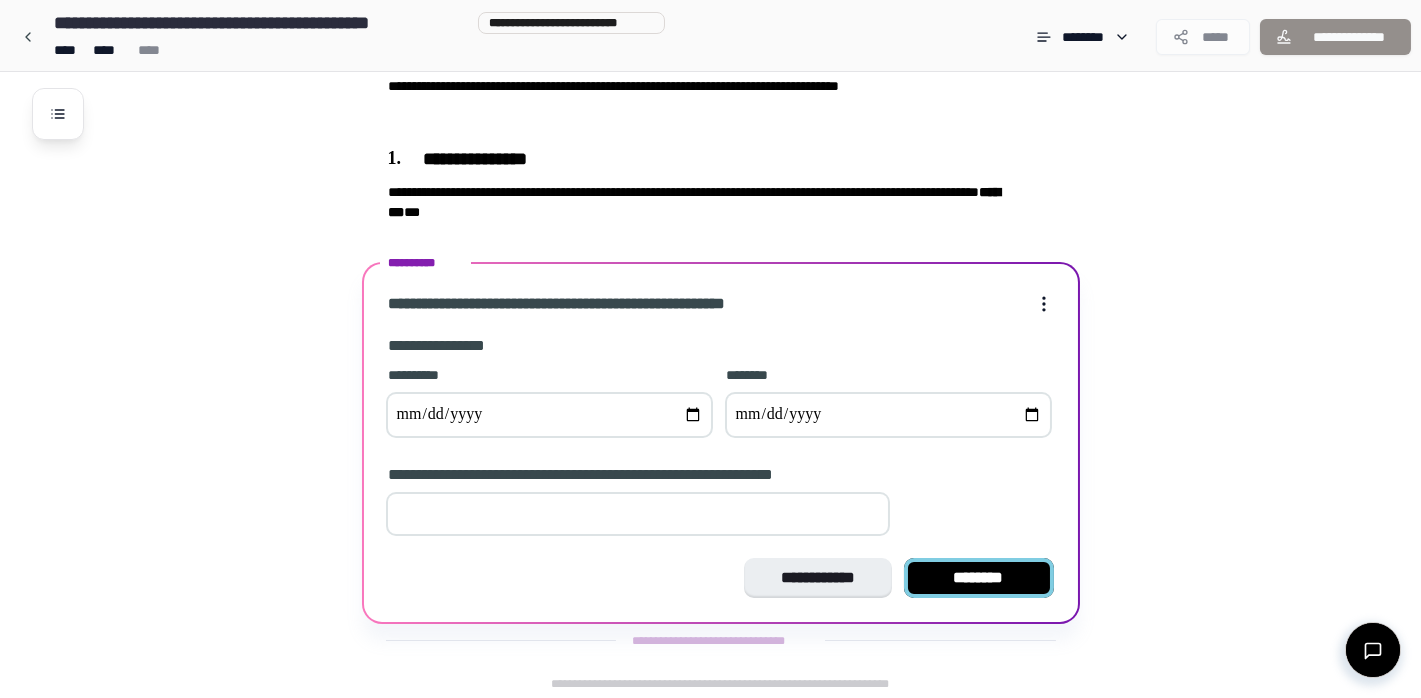 type on "*" 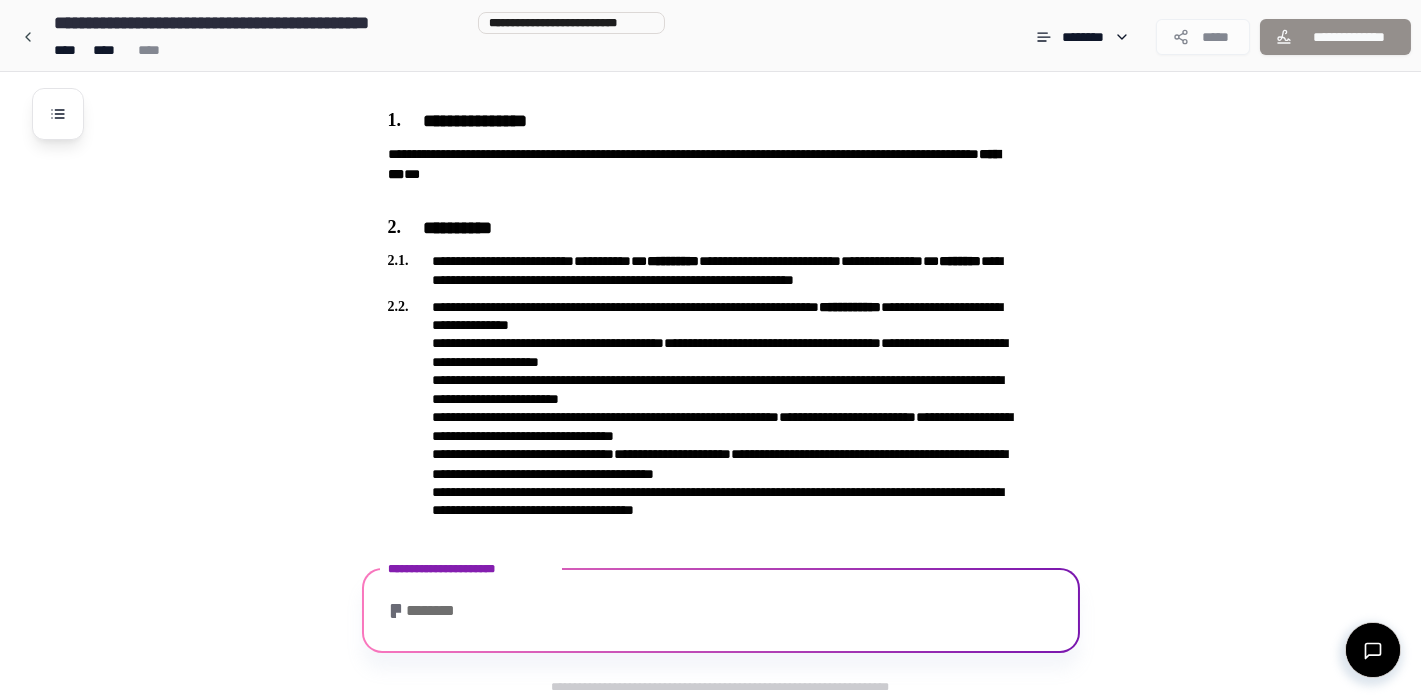 scroll, scrollTop: 612, scrollLeft: 0, axis: vertical 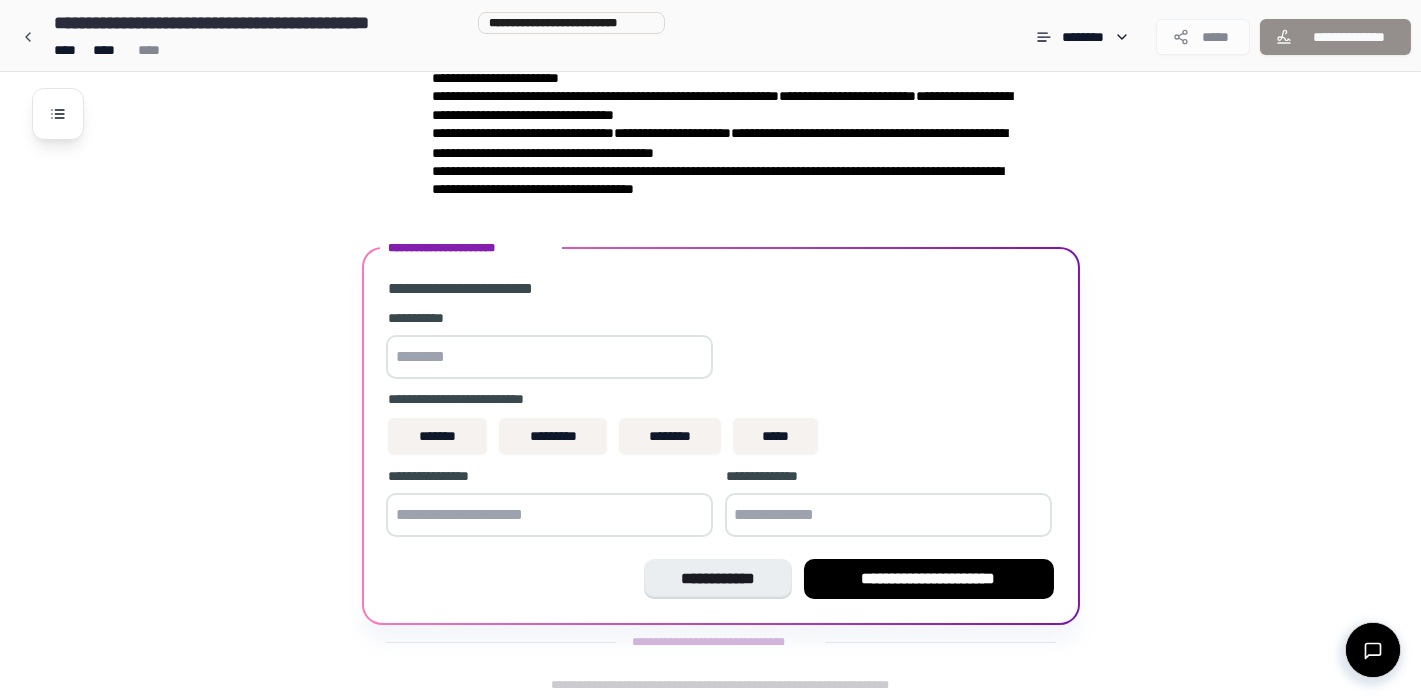 click at bounding box center (549, 357) 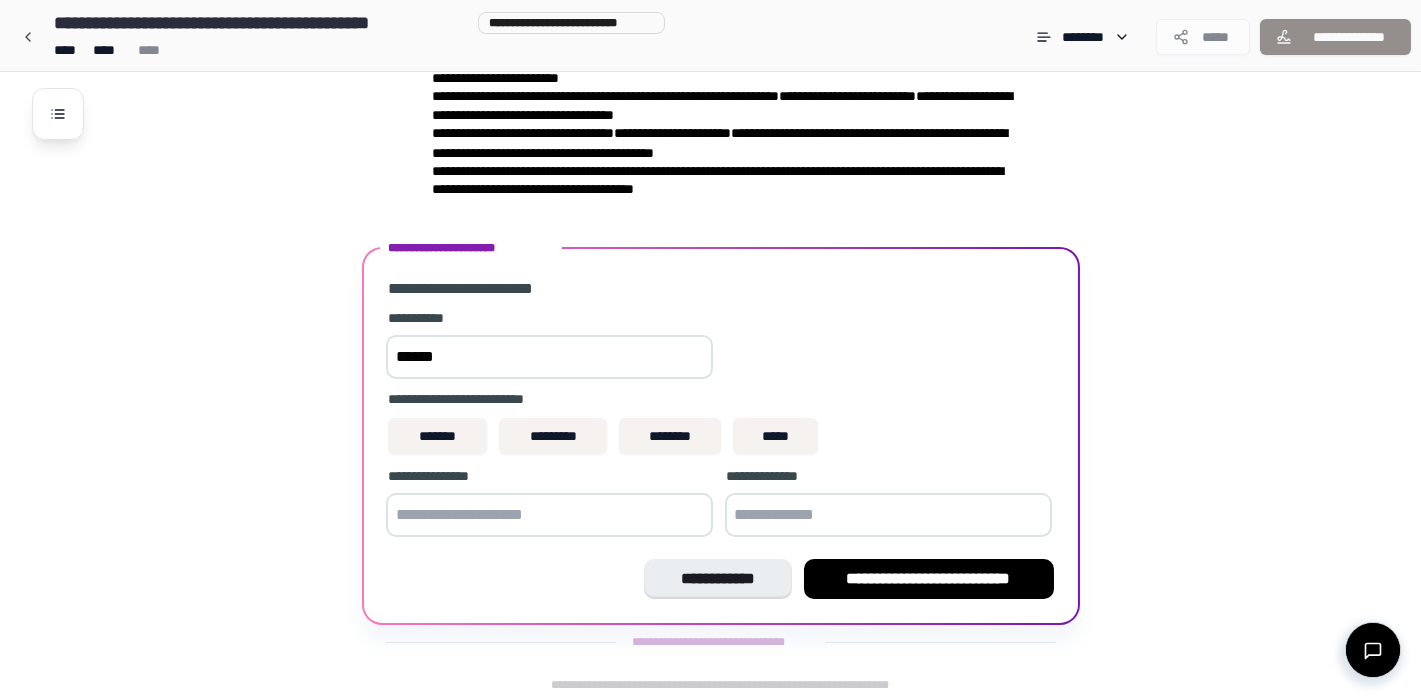 type on "******" 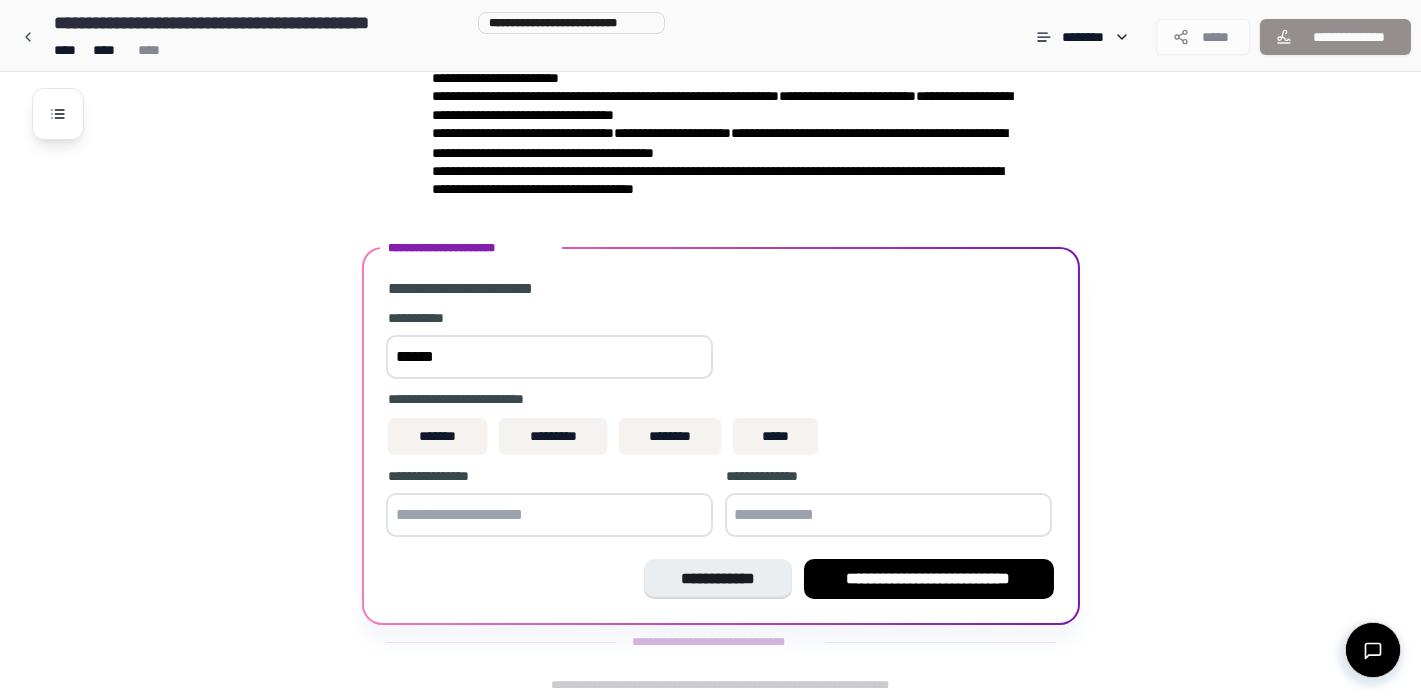click at bounding box center (549, 515) 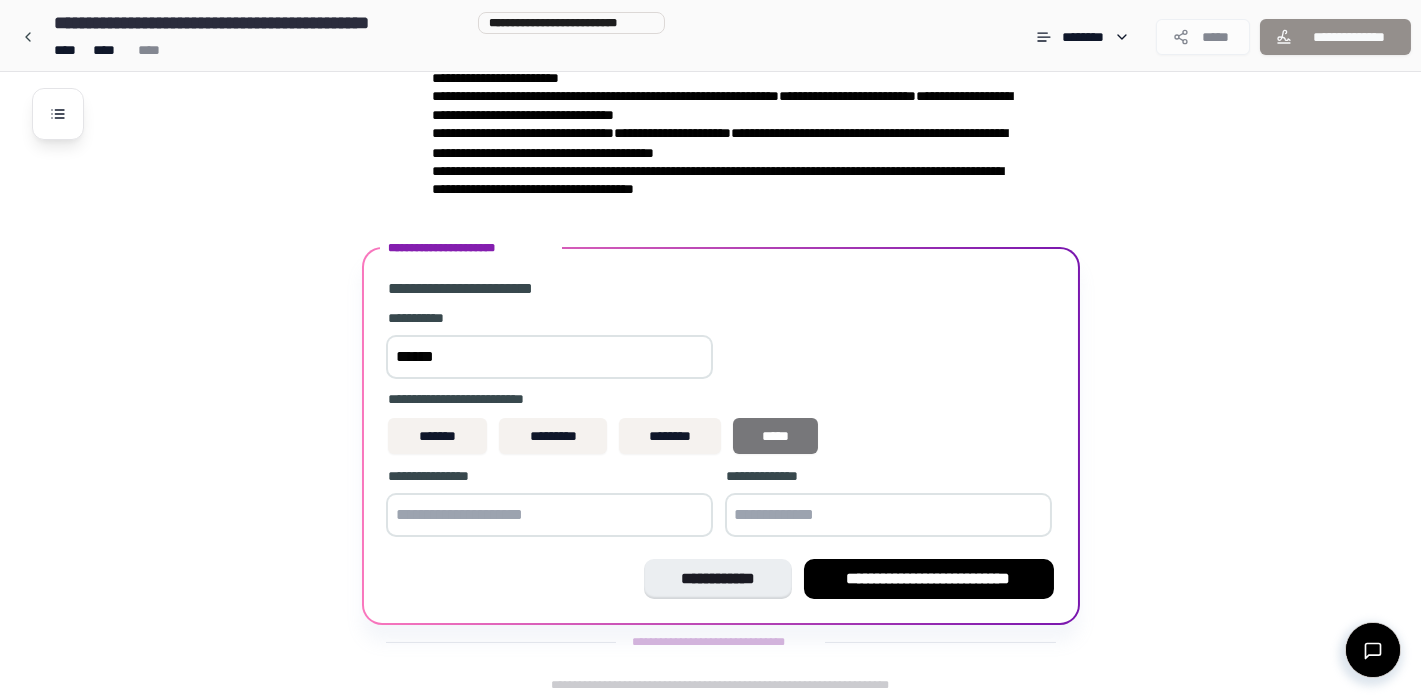 click on "*****" at bounding box center [775, 436] 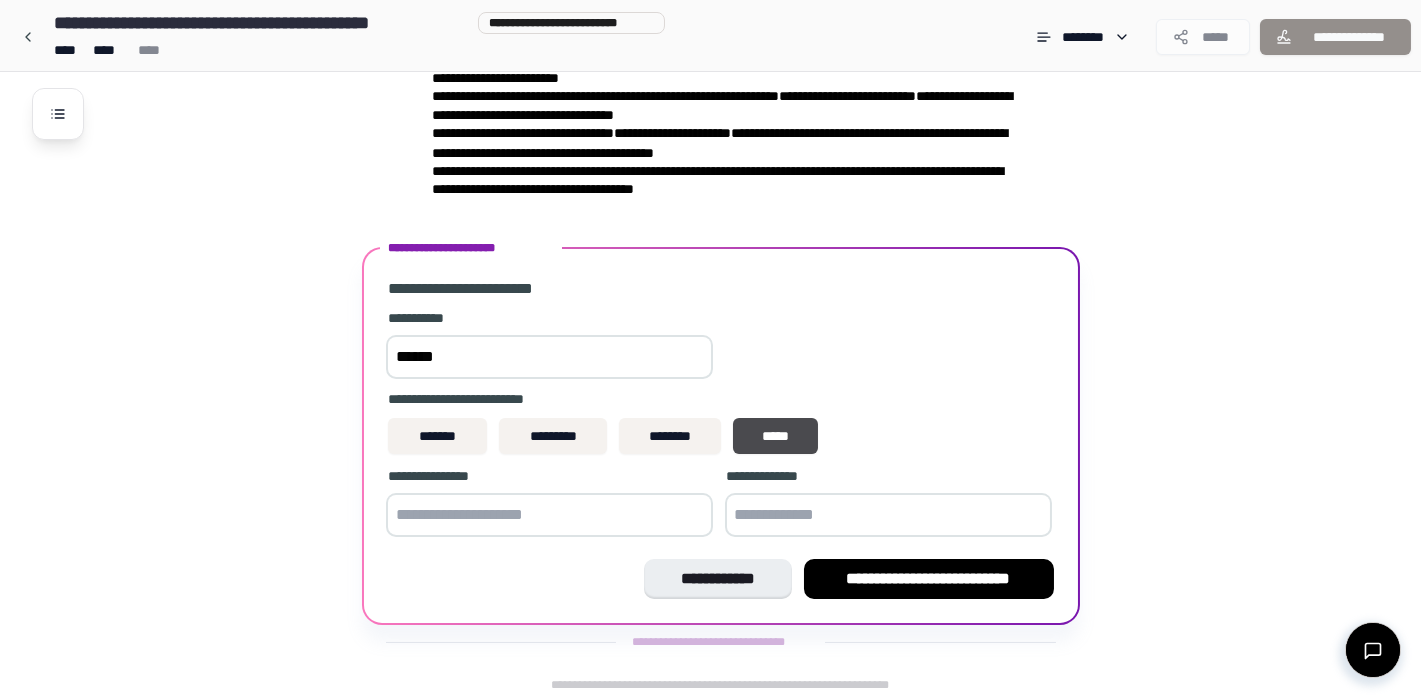 click at bounding box center [549, 515] 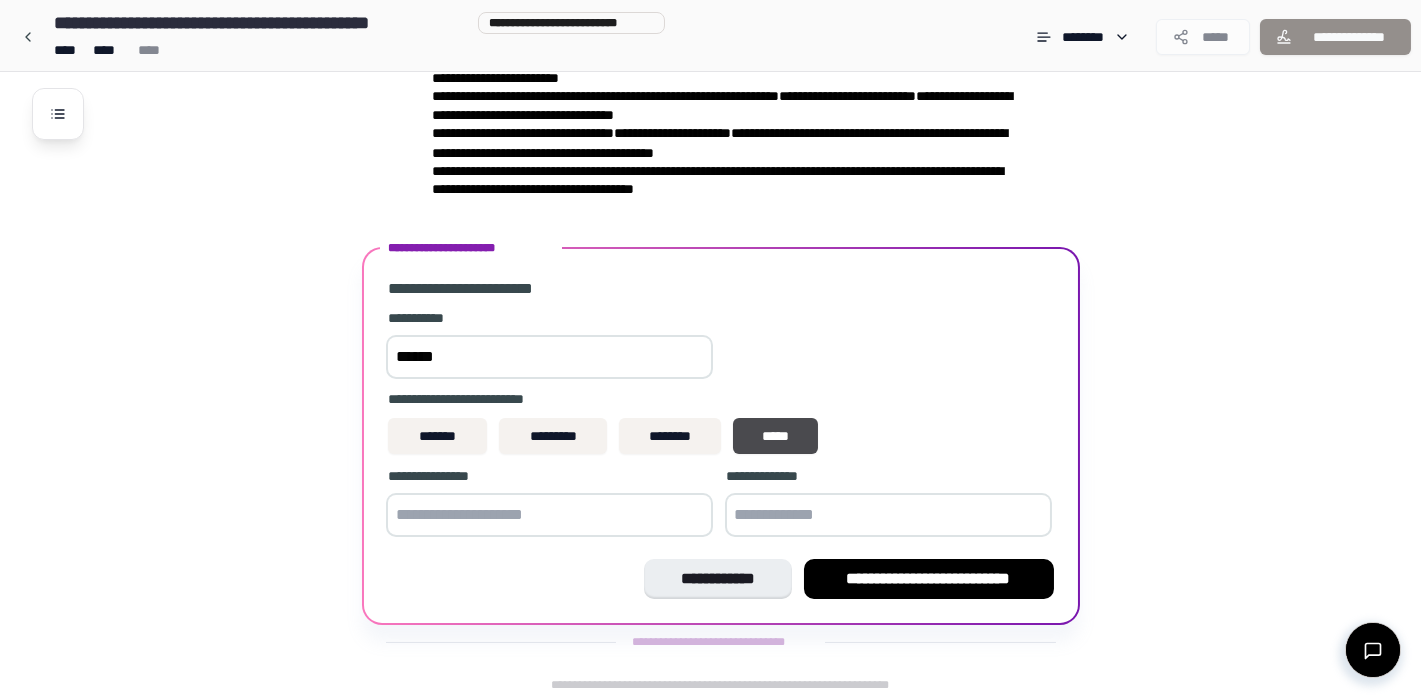 click at bounding box center [888, 515] 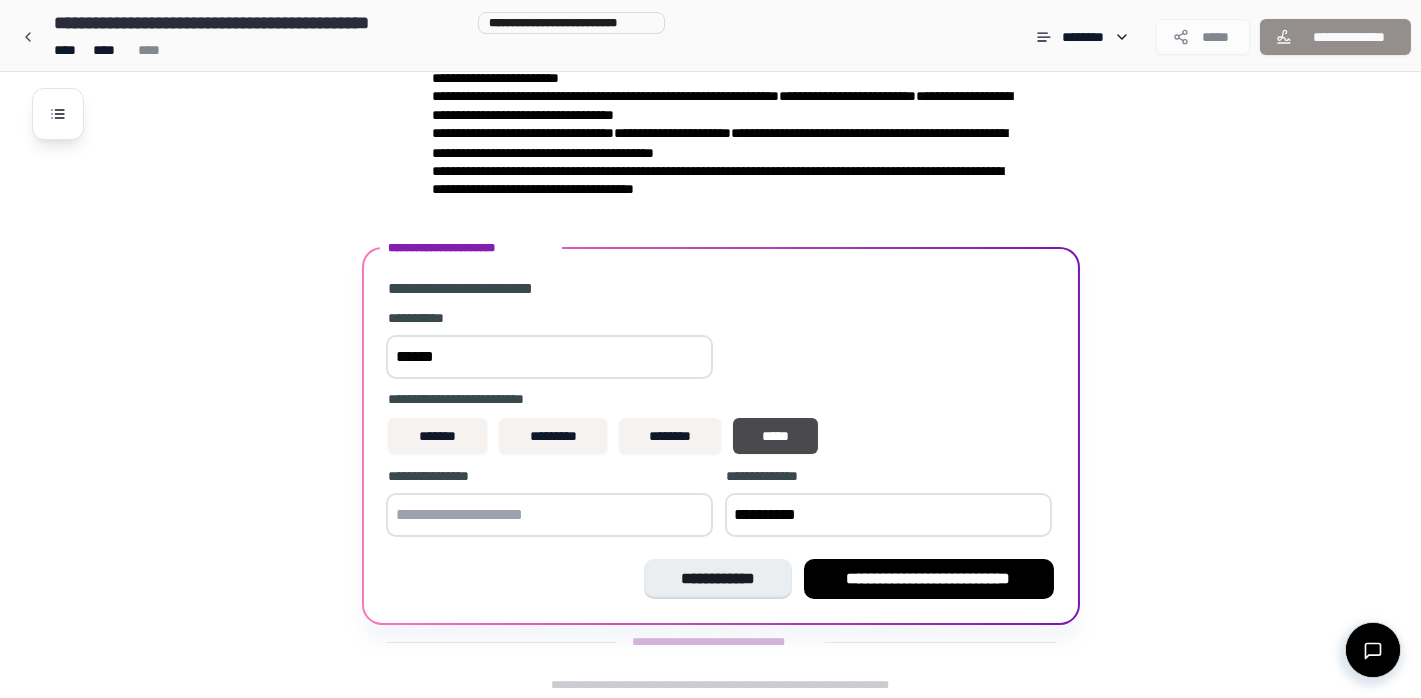 scroll, scrollTop: 636, scrollLeft: 0, axis: vertical 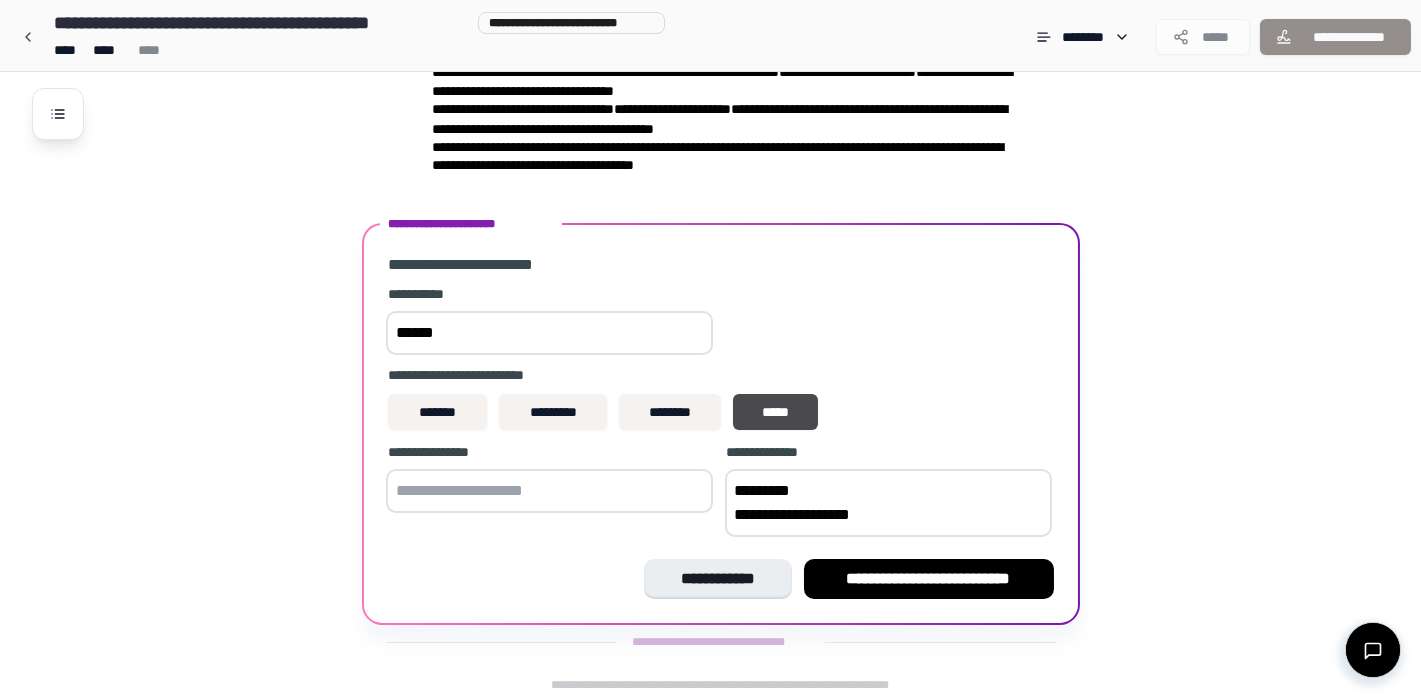 type on "**********" 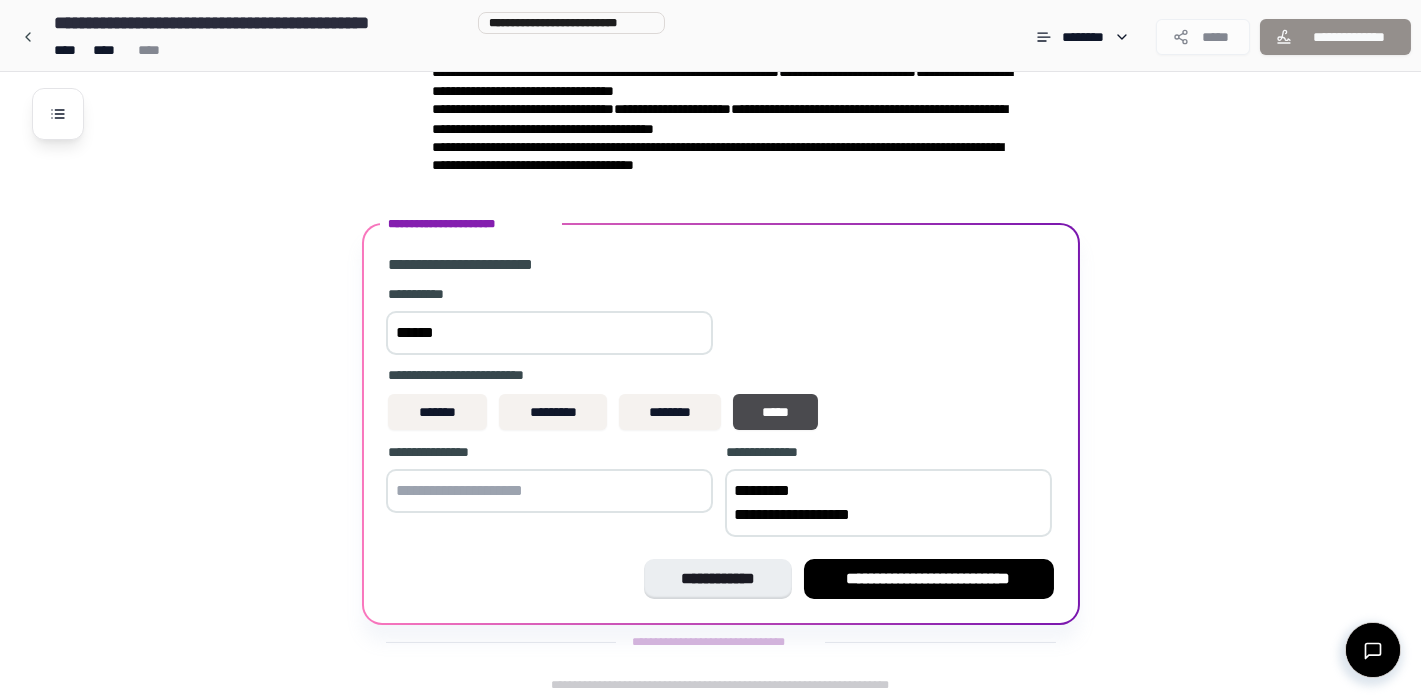 click at bounding box center [549, 491] 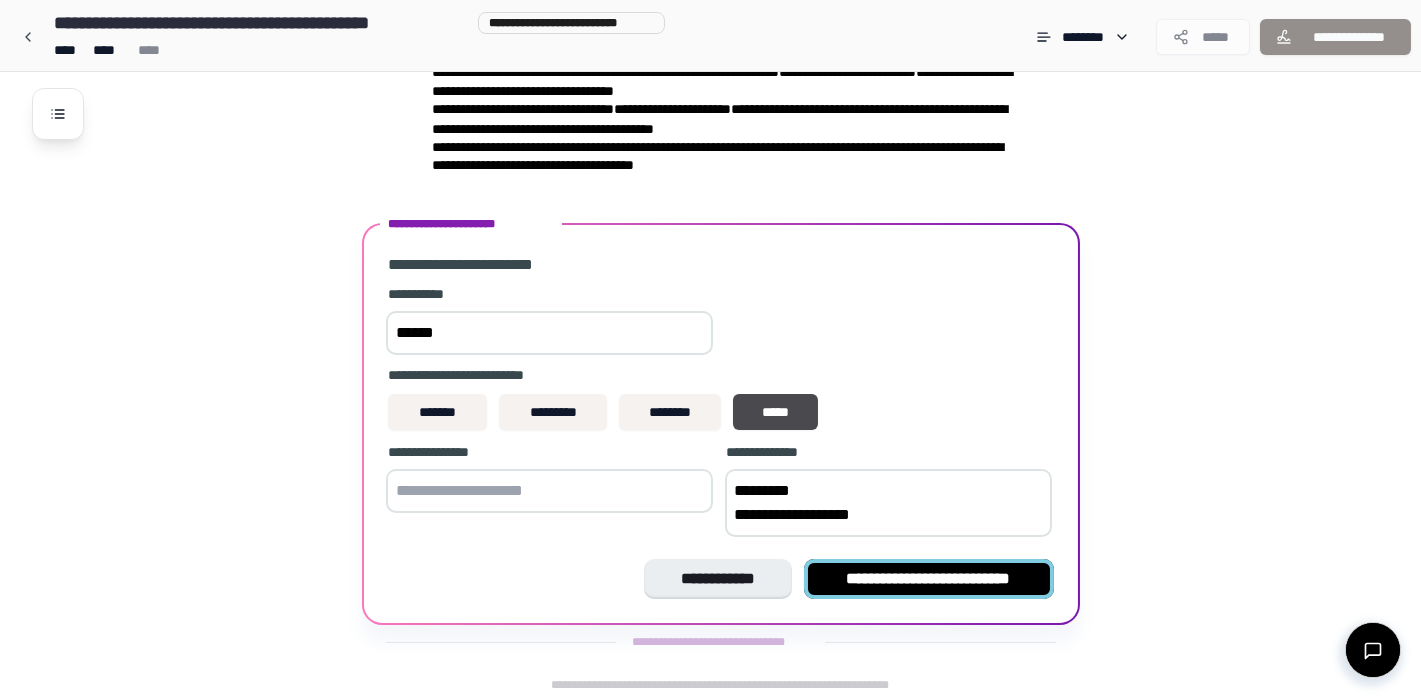 click on "**********" at bounding box center (929, 579) 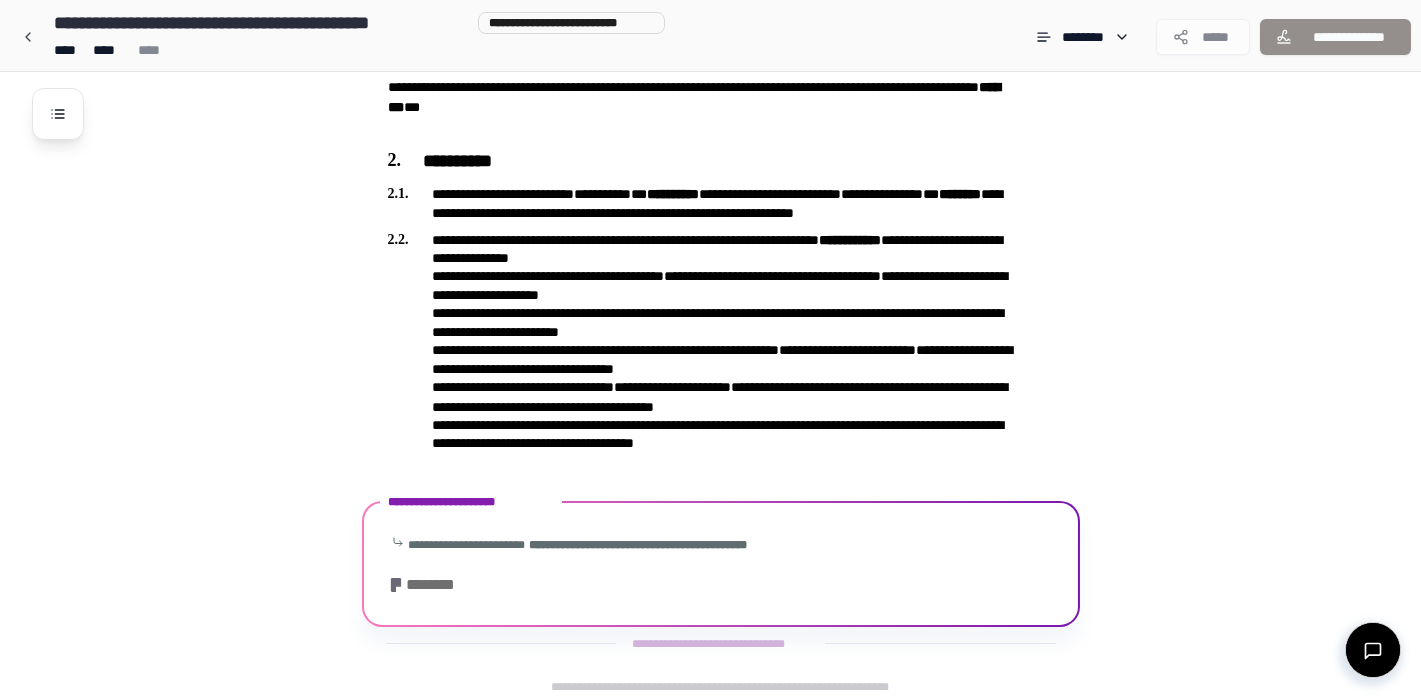 scroll, scrollTop: 512, scrollLeft: 0, axis: vertical 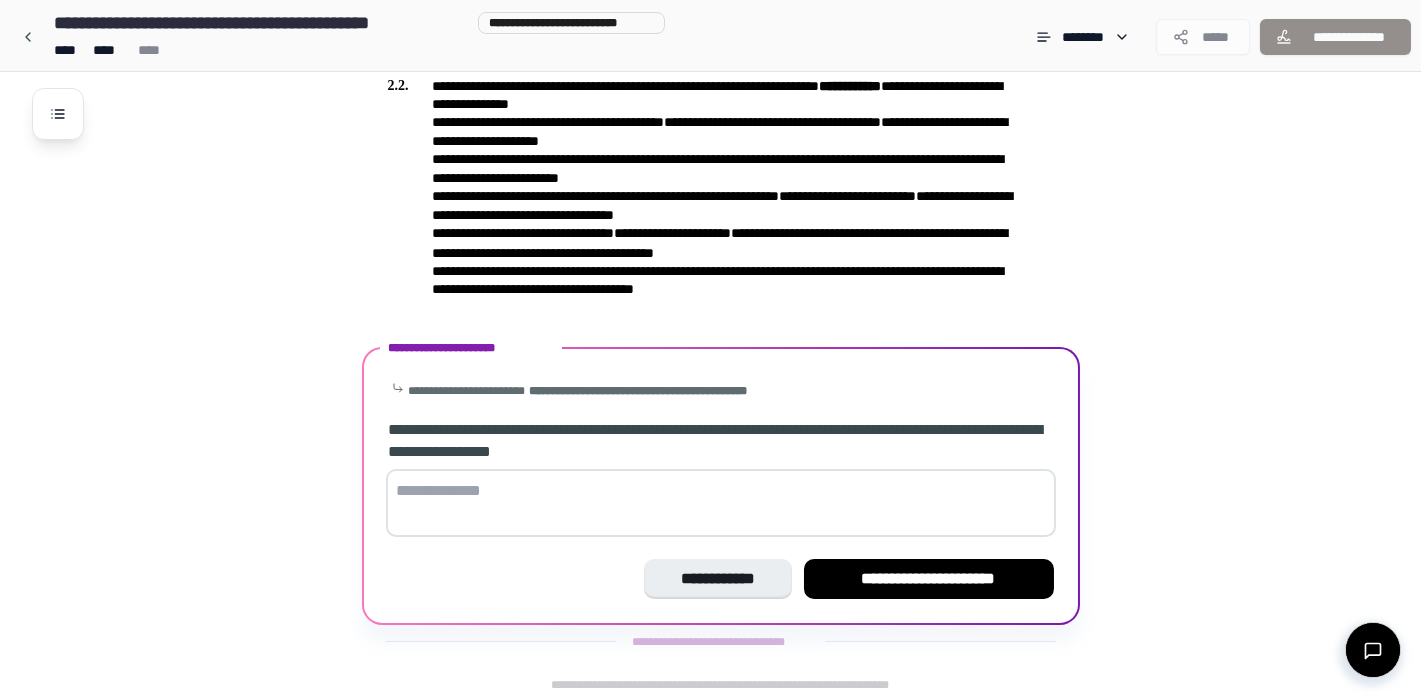 click at bounding box center (721, 503) 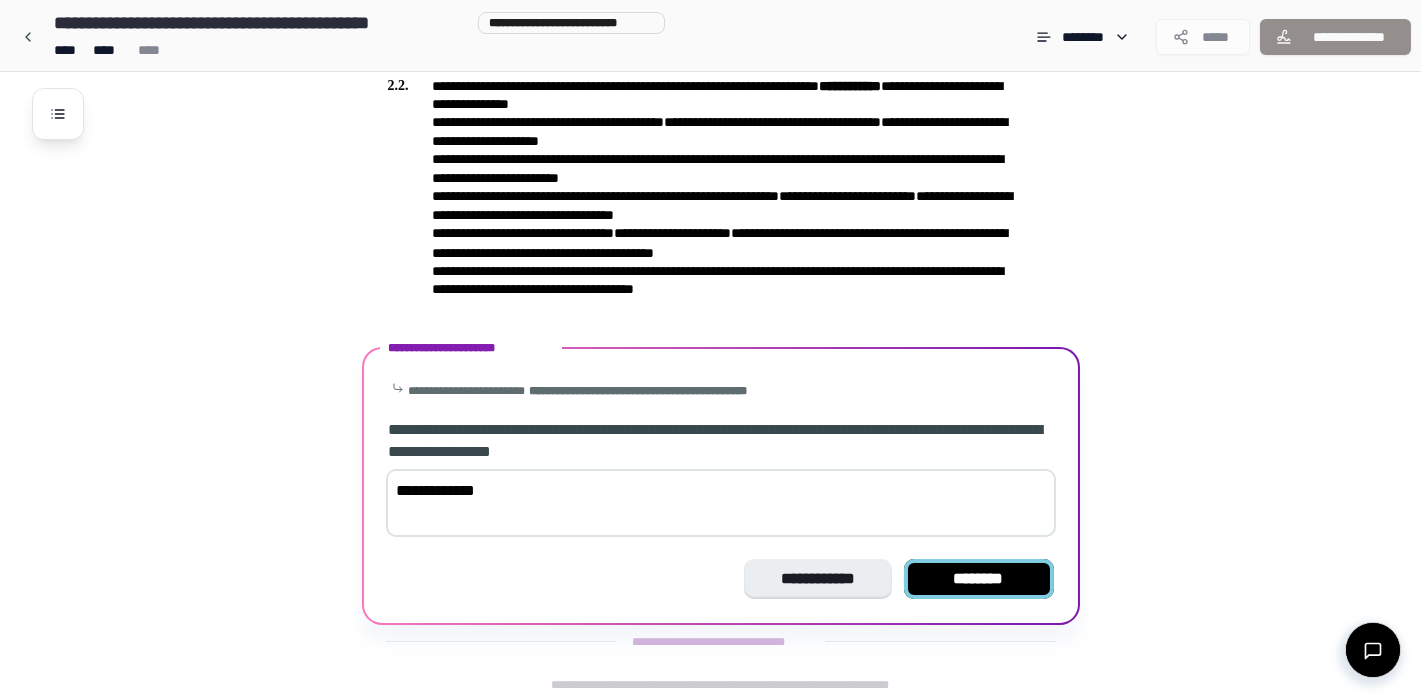 type on "**********" 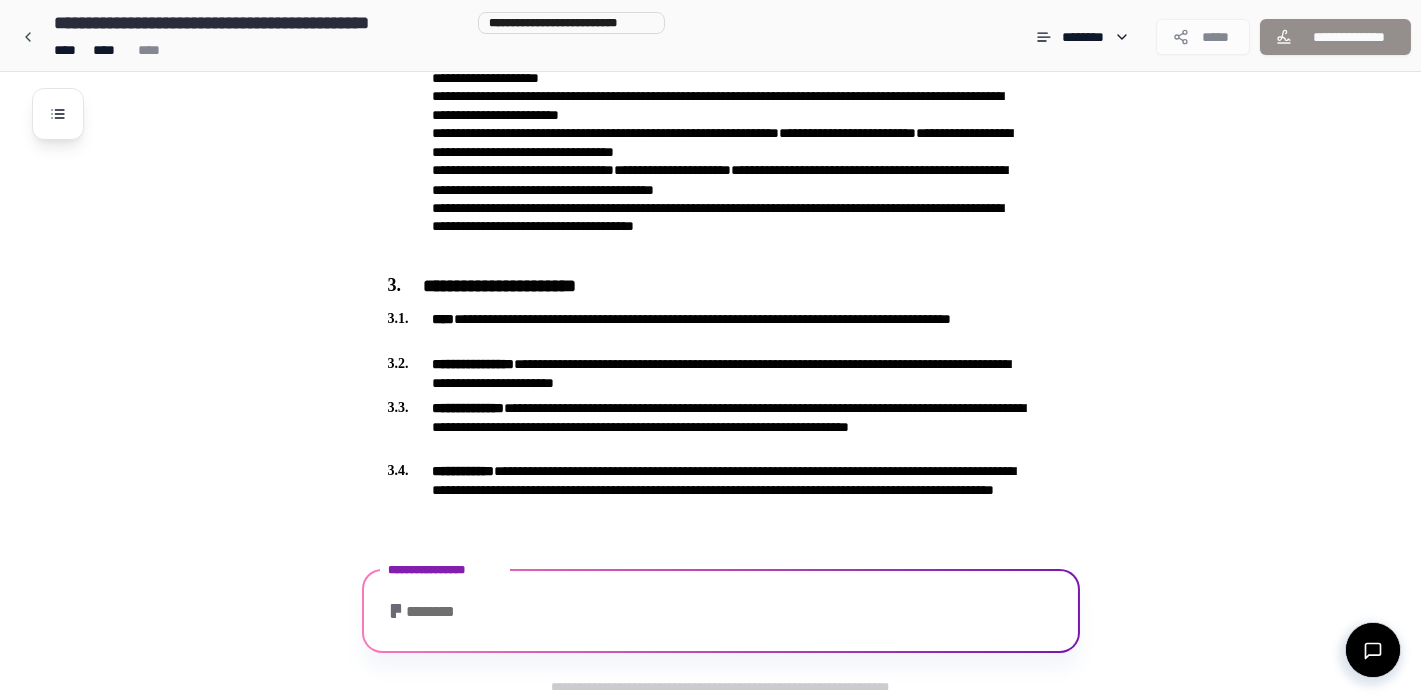scroll, scrollTop: 693, scrollLeft: 0, axis: vertical 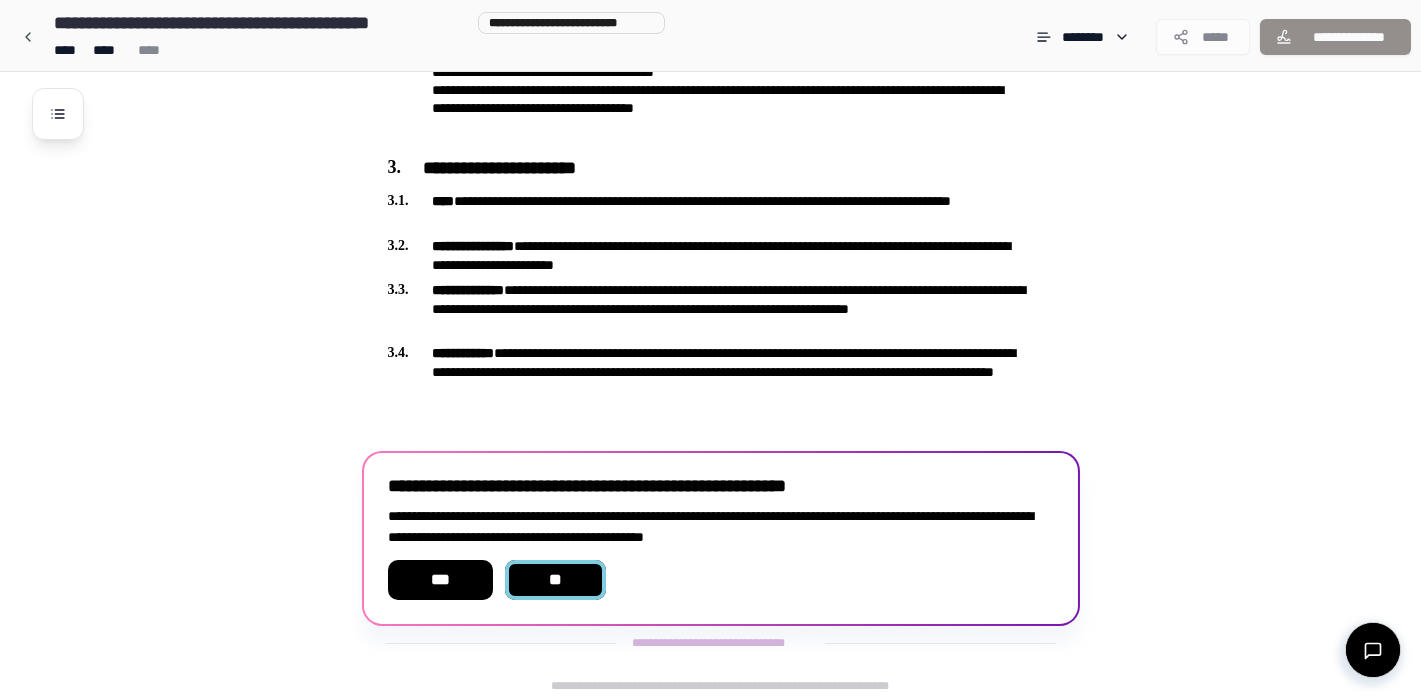 click on "**" at bounding box center [556, 580] 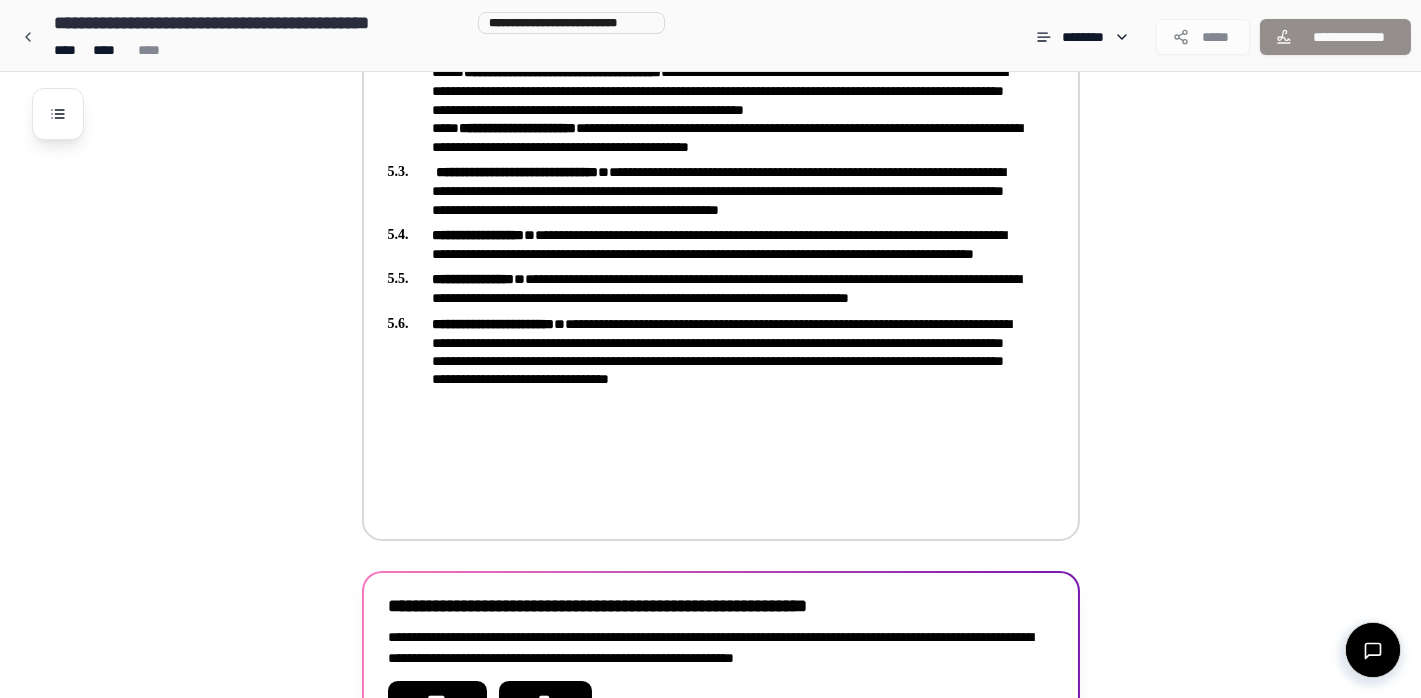 scroll, scrollTop: 1669, scrollLeft: 0, axis: vertical 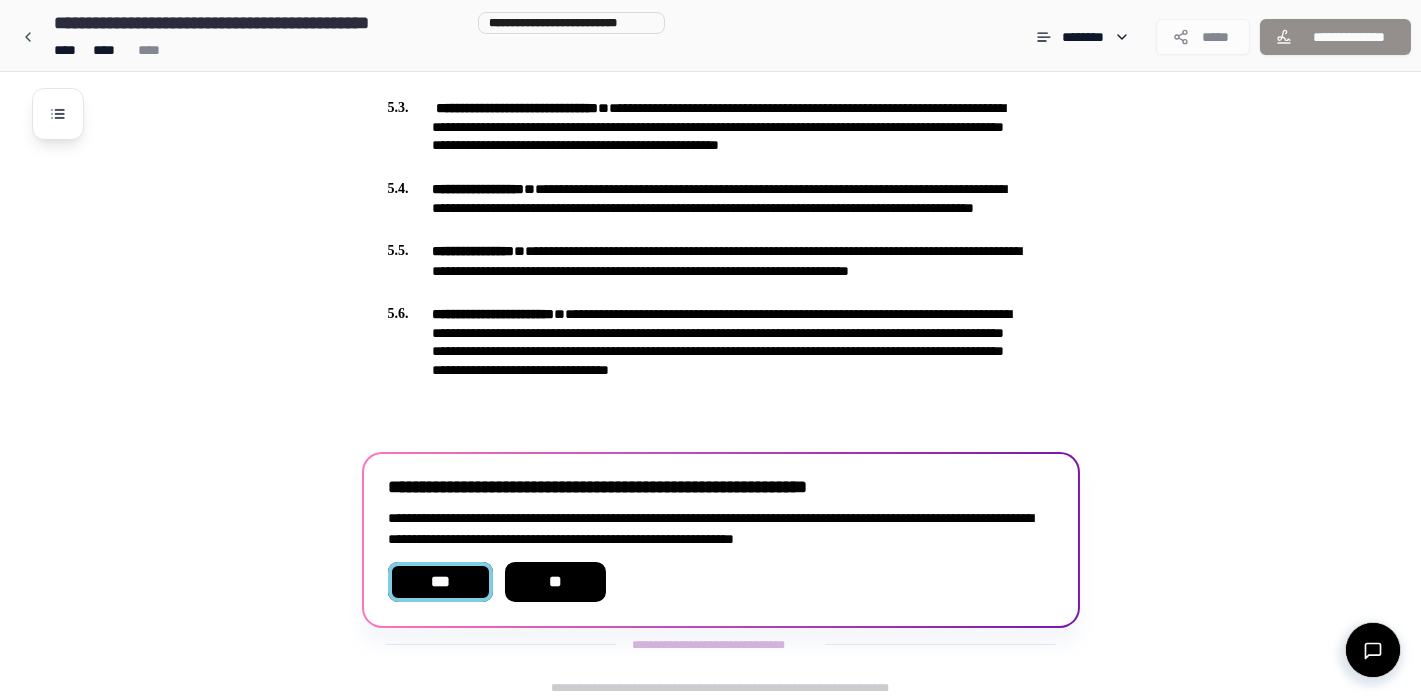 click on "***" at bounding box center (440, 582) 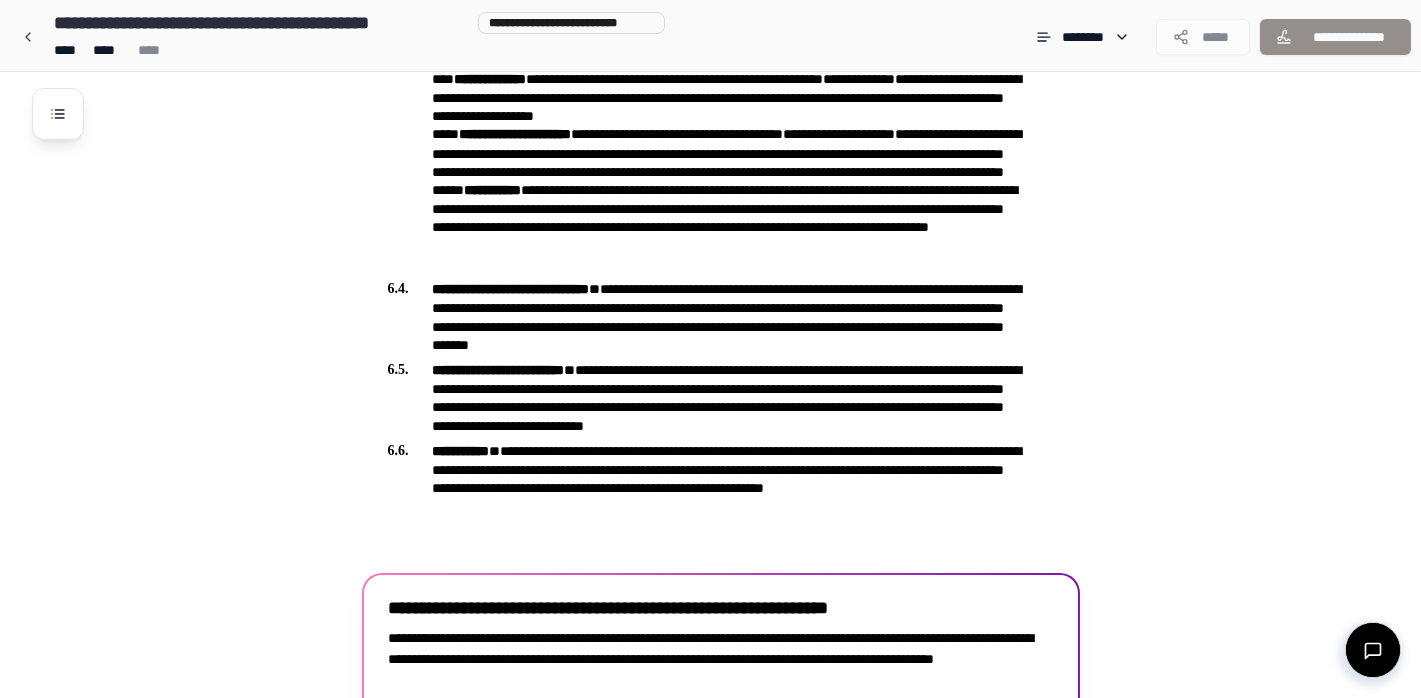 scroll, scrollTop: 2524, scrollLeft: 0, axis: vertical 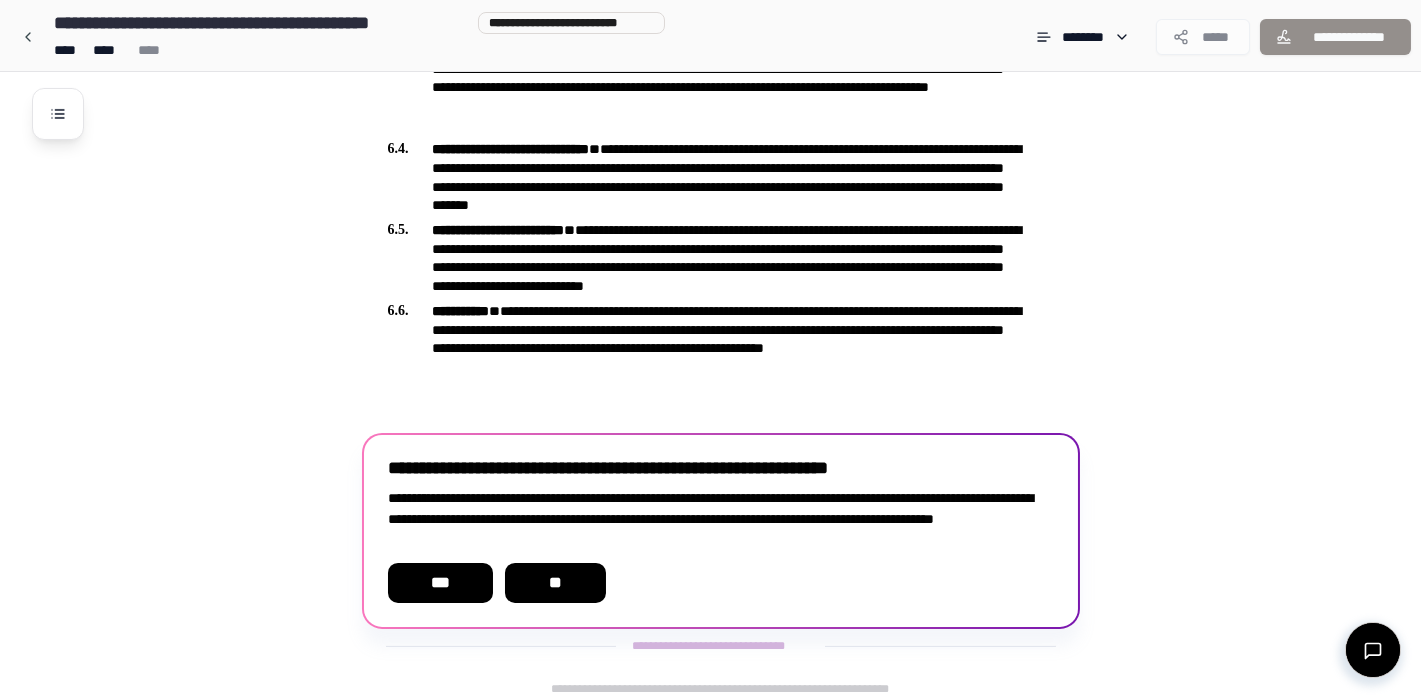 click on "***" at bounding box center (440, 583) 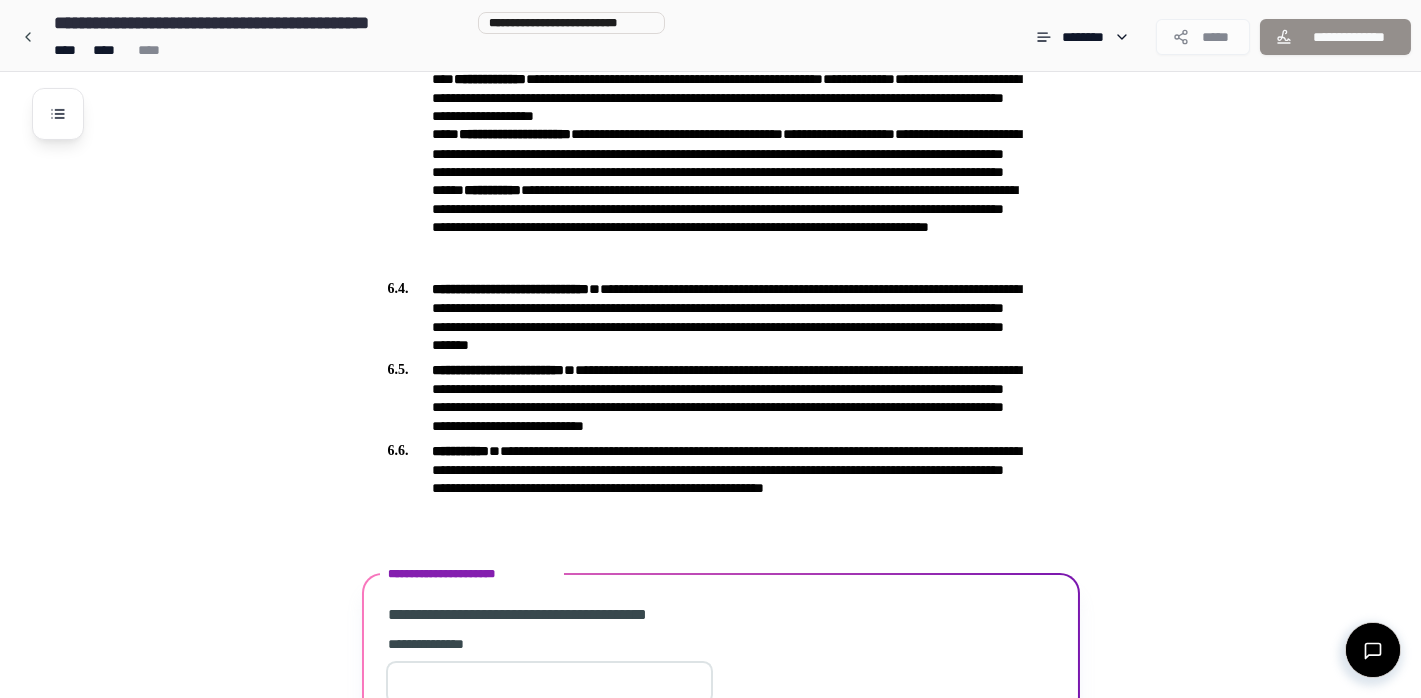 scroll, scrollTop: 2624, scrollLeft: 0, axis: vertical 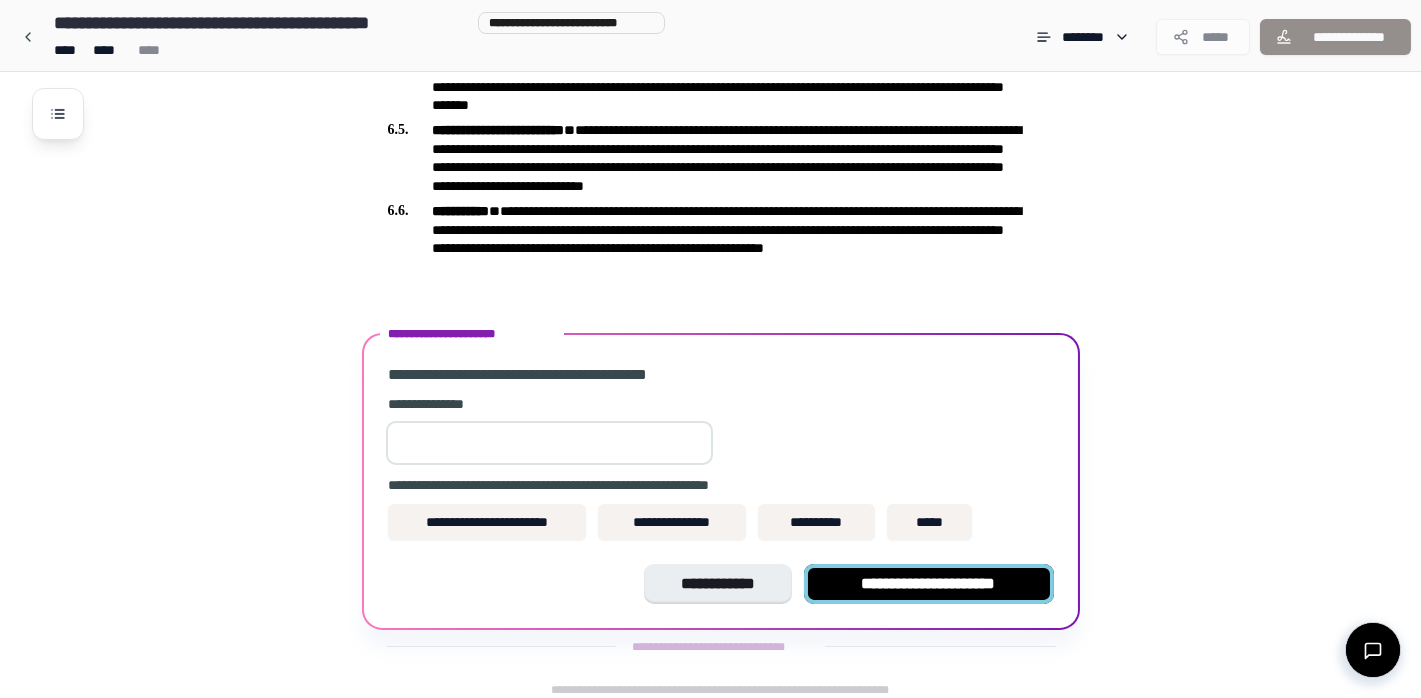 click on "**********" at bounding box center (929, 584) 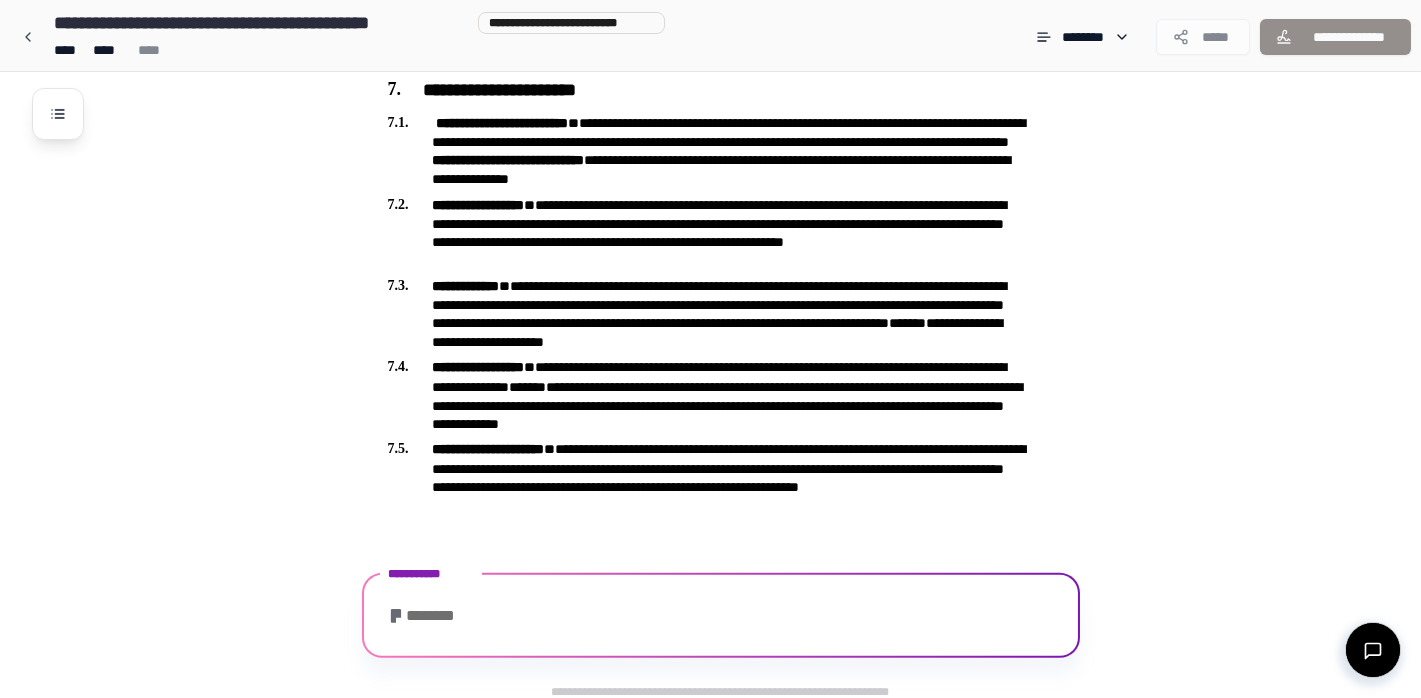 scroll, scrollTop: 2995, scrollLeft: 0, axis: vertical 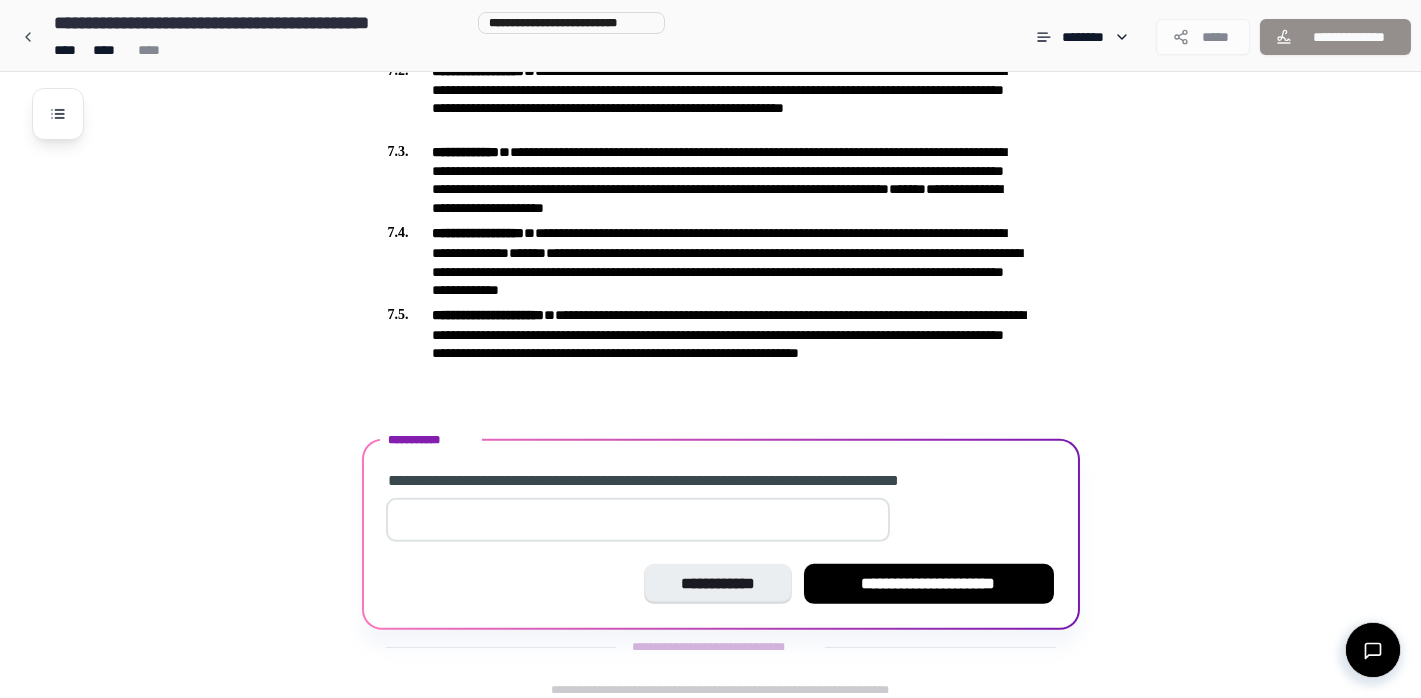 click at bounding box center (638, 520) 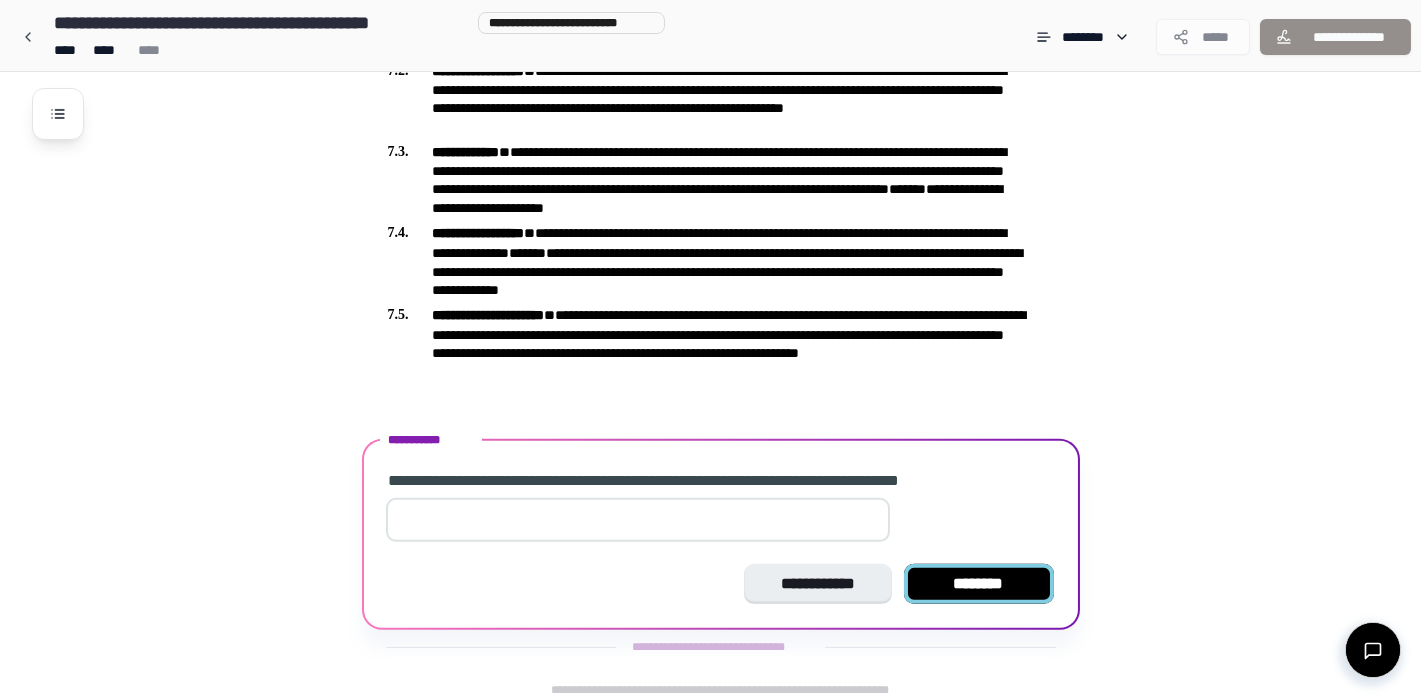 type on "*" 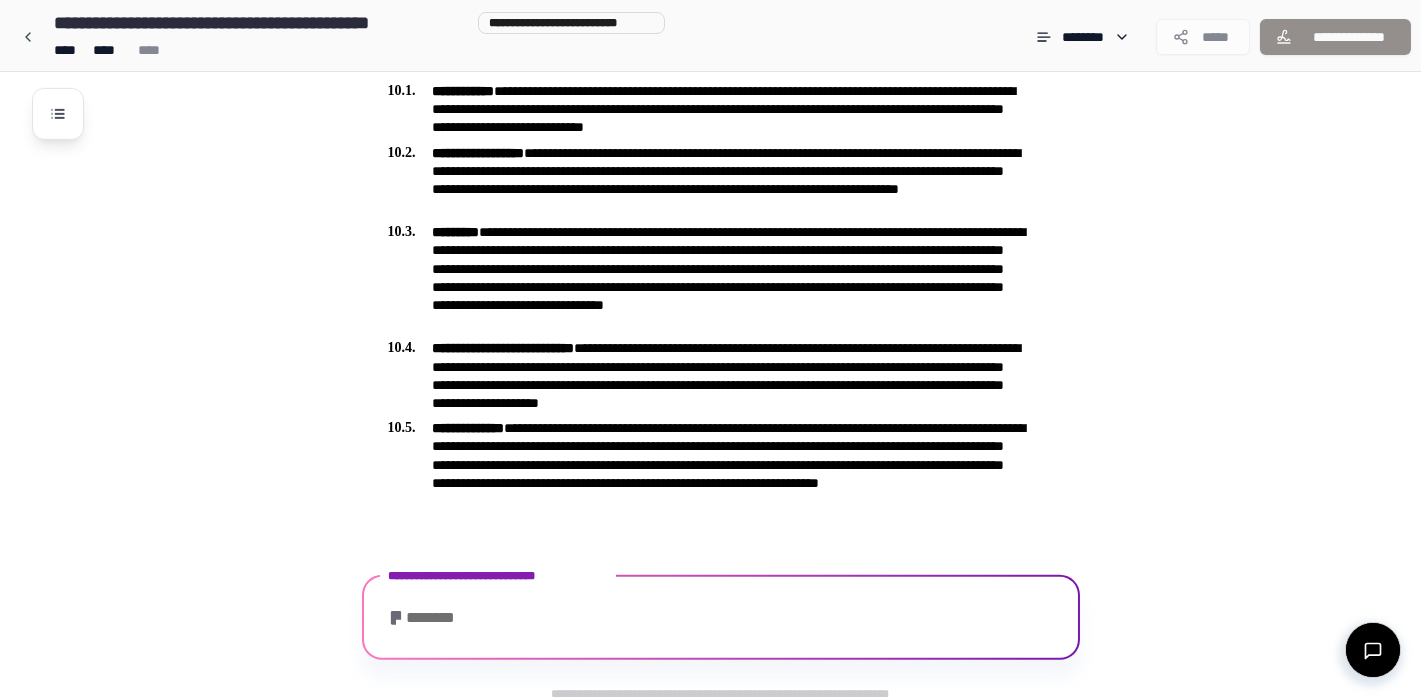 scroll, scrollTop: 4283, scrollLeft: 0, axis: vertical 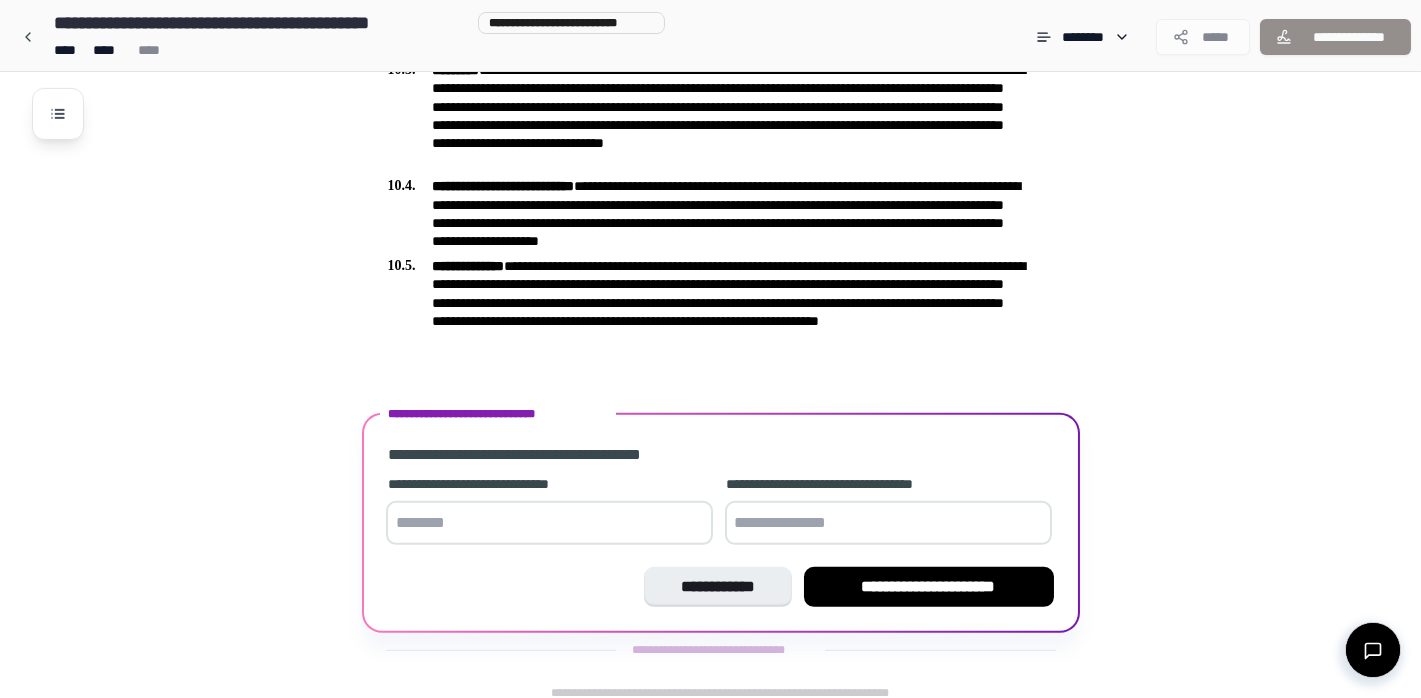 click at bounding box center [549, 523] 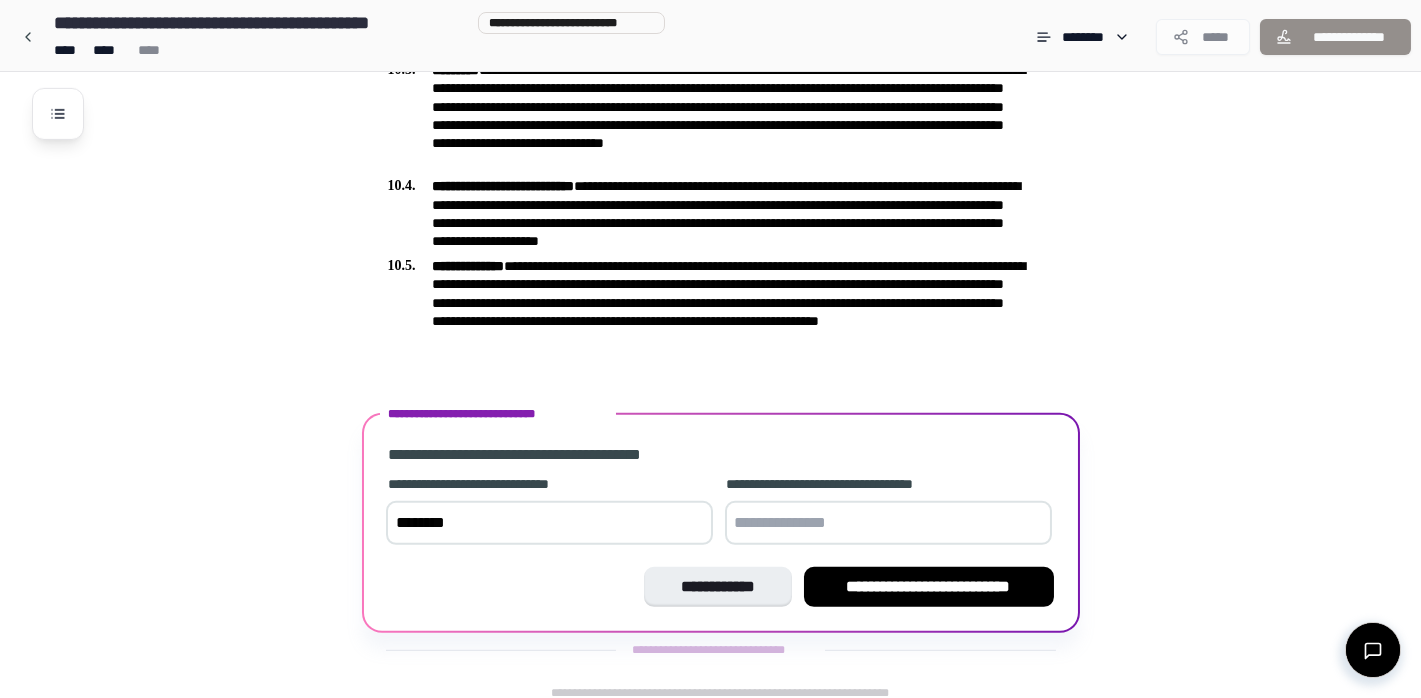 type on "********" 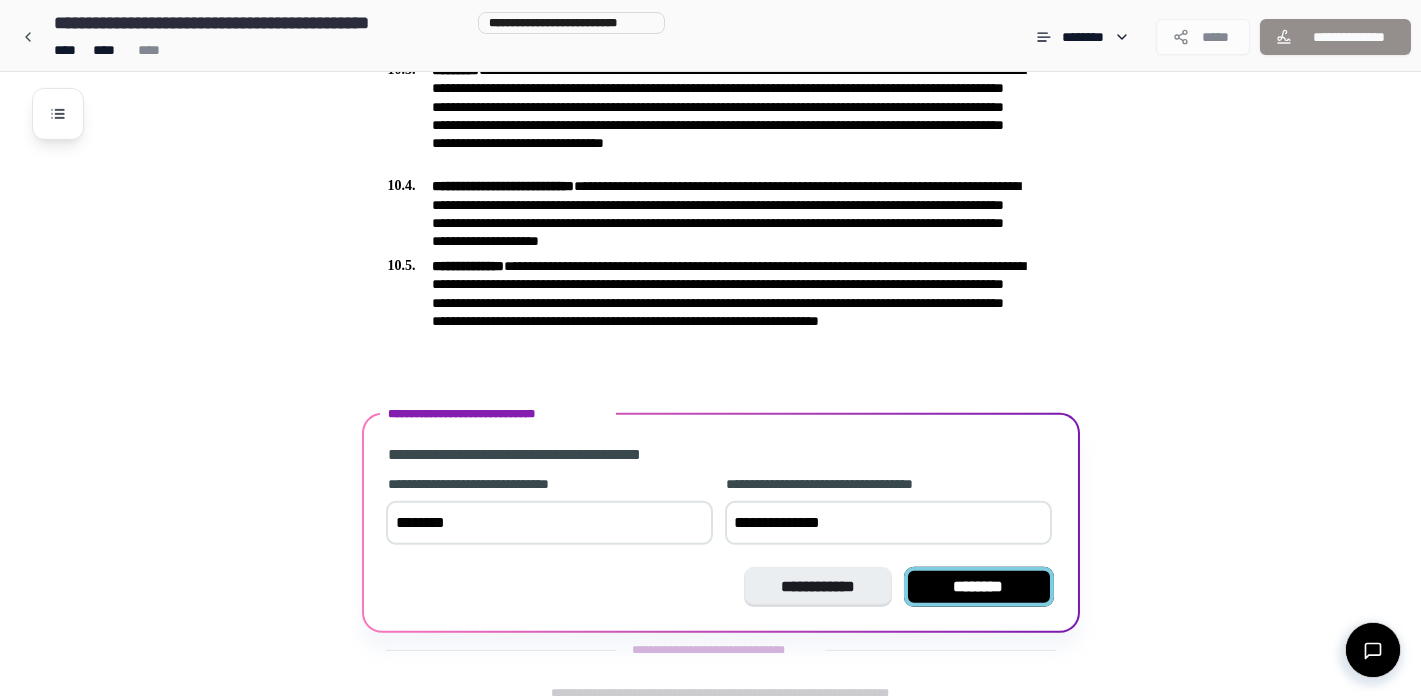 type on "**********" 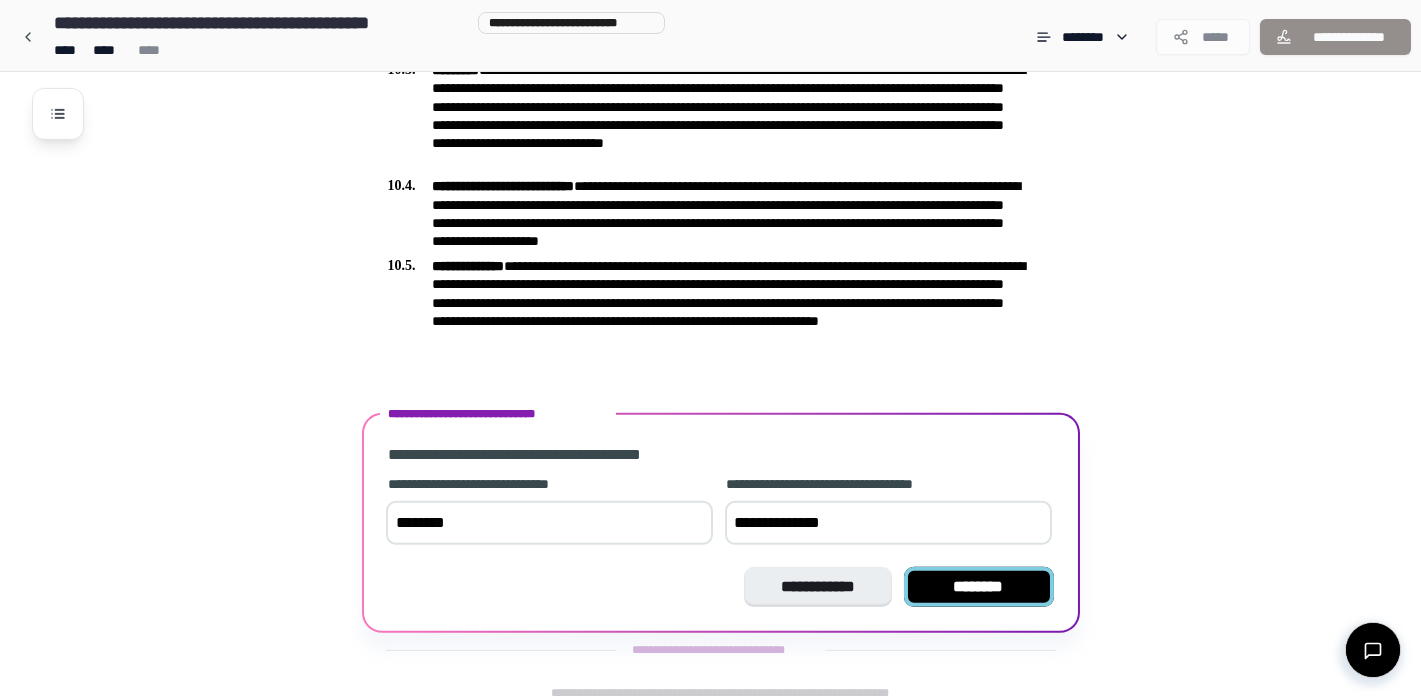click on "********" at bounding box center [979, 587] 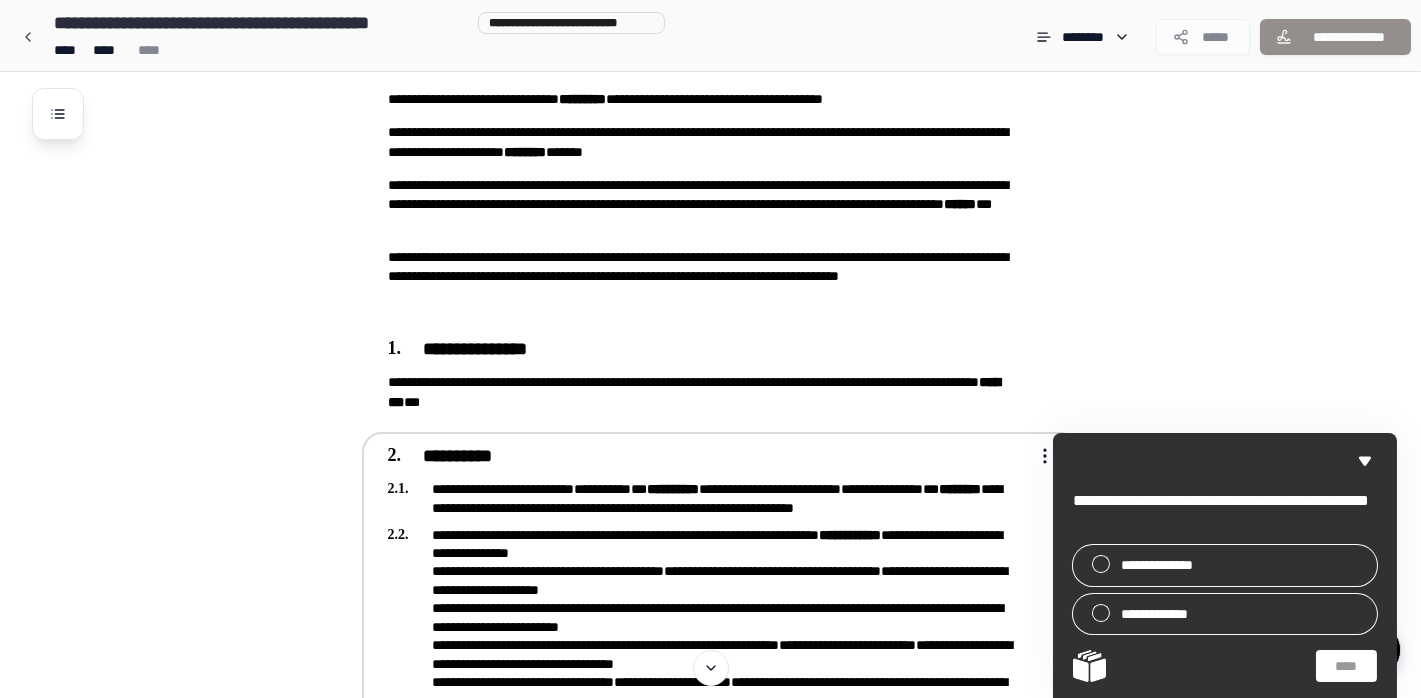 scroll, scrollTop: 0, scrollLeft: 0, axis: both 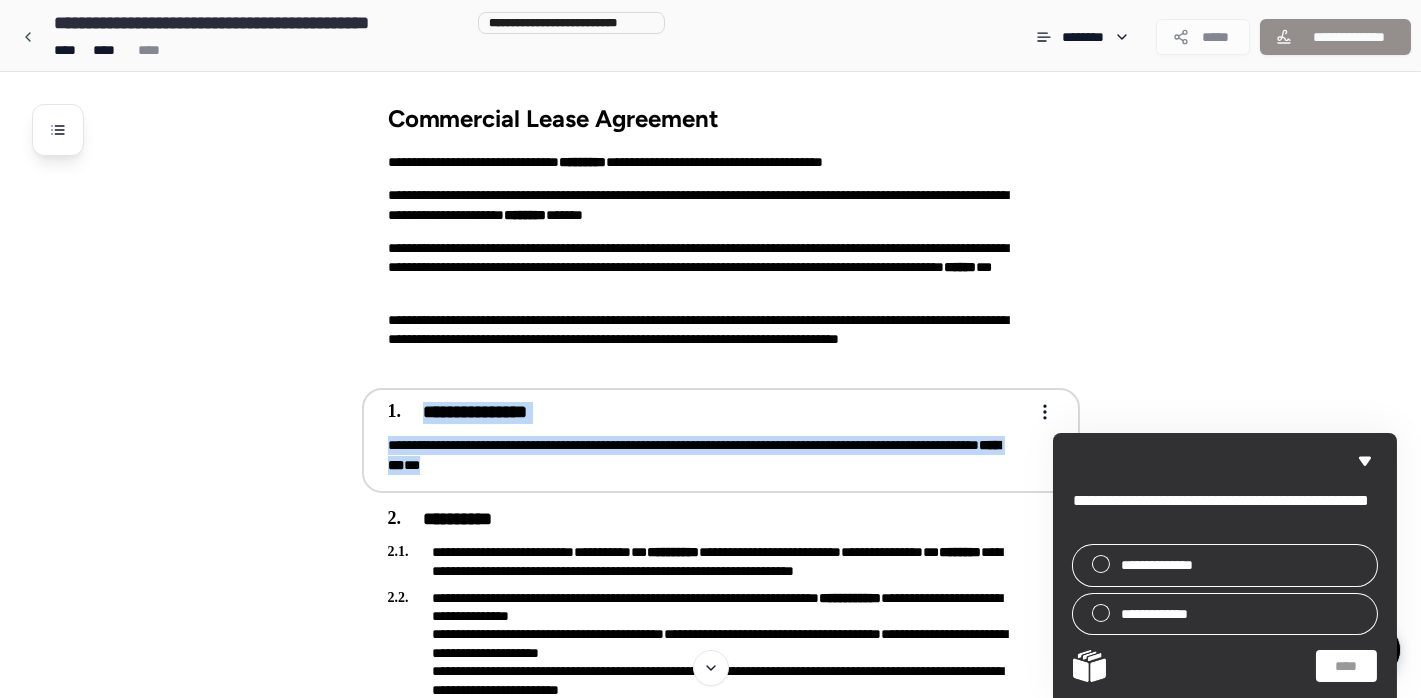 drag, startPoint x: 598, startPoint y: 463, endPoint x: 374, endPoint y: 424, distance: 227.36974 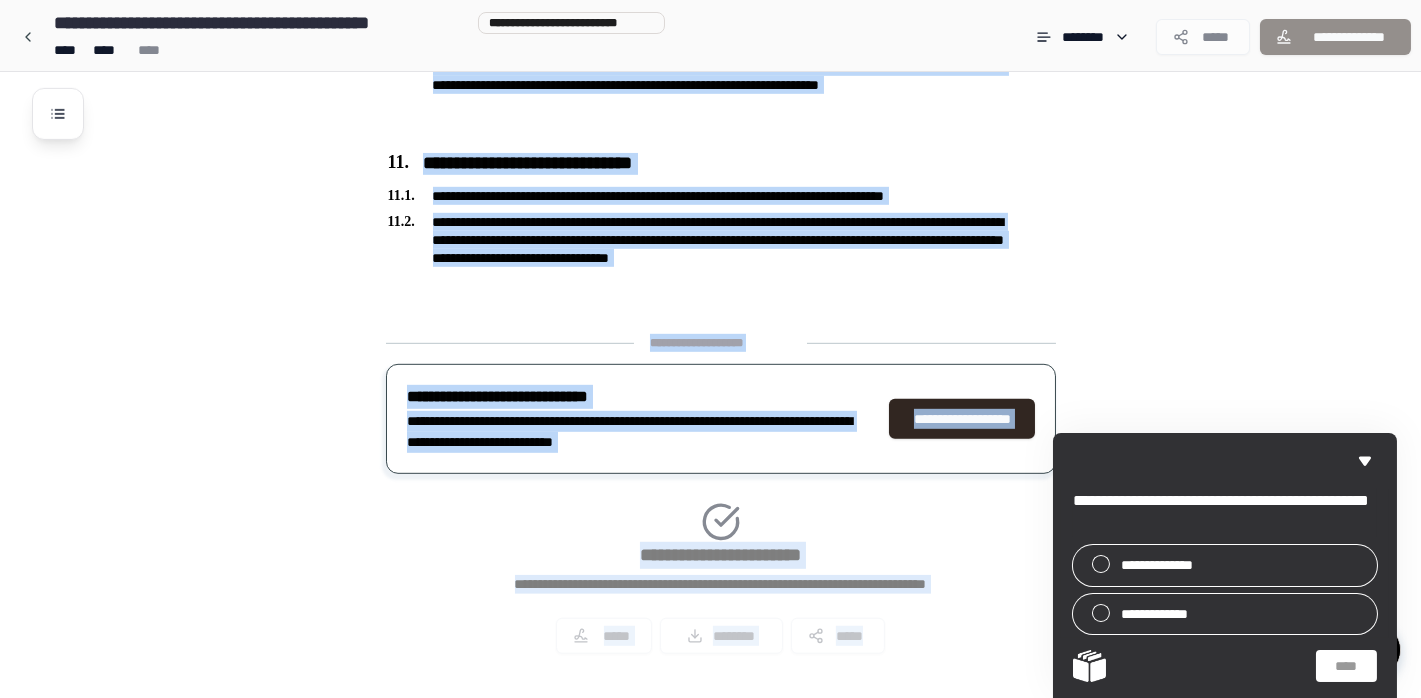 scroll, scrollTop: 4545, scrollLeft: 0, axis: vertical 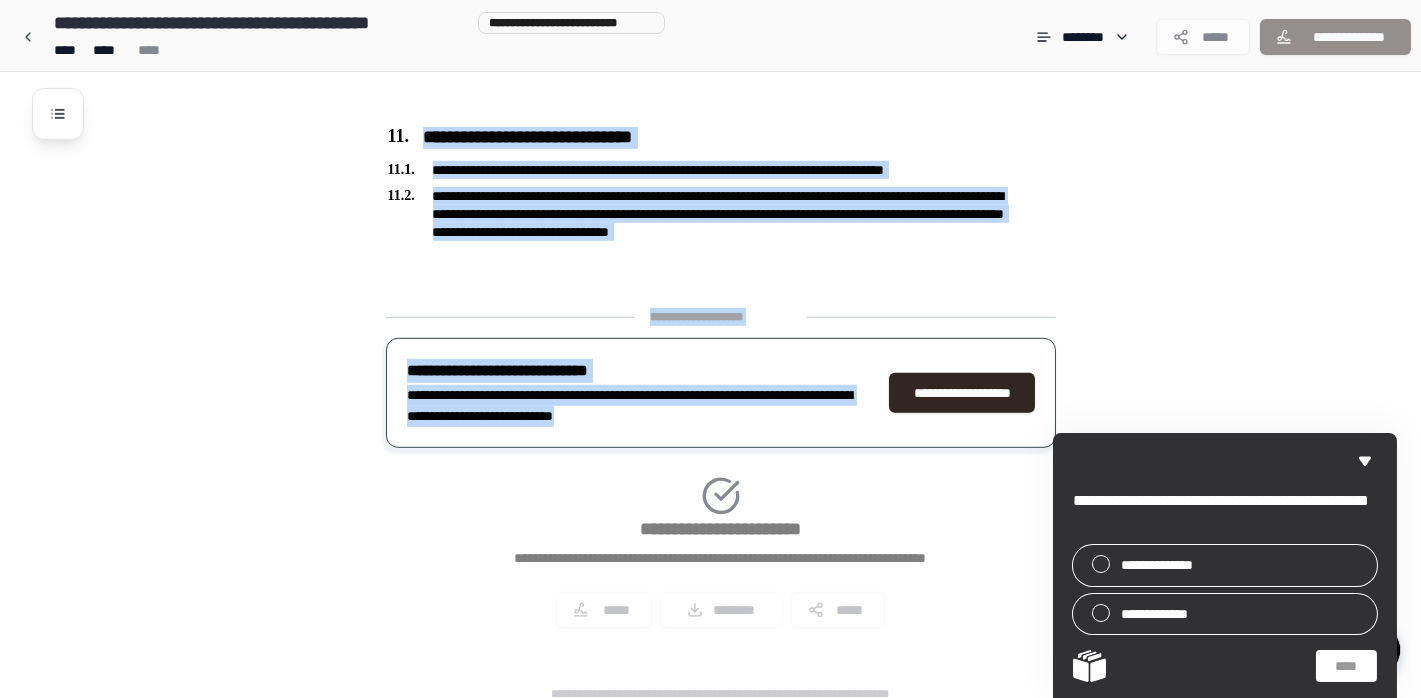 drag, startPoint x: 374, startPoint y: 424, endPoint x: 797, endPoint y: 412, distance: 423.17017 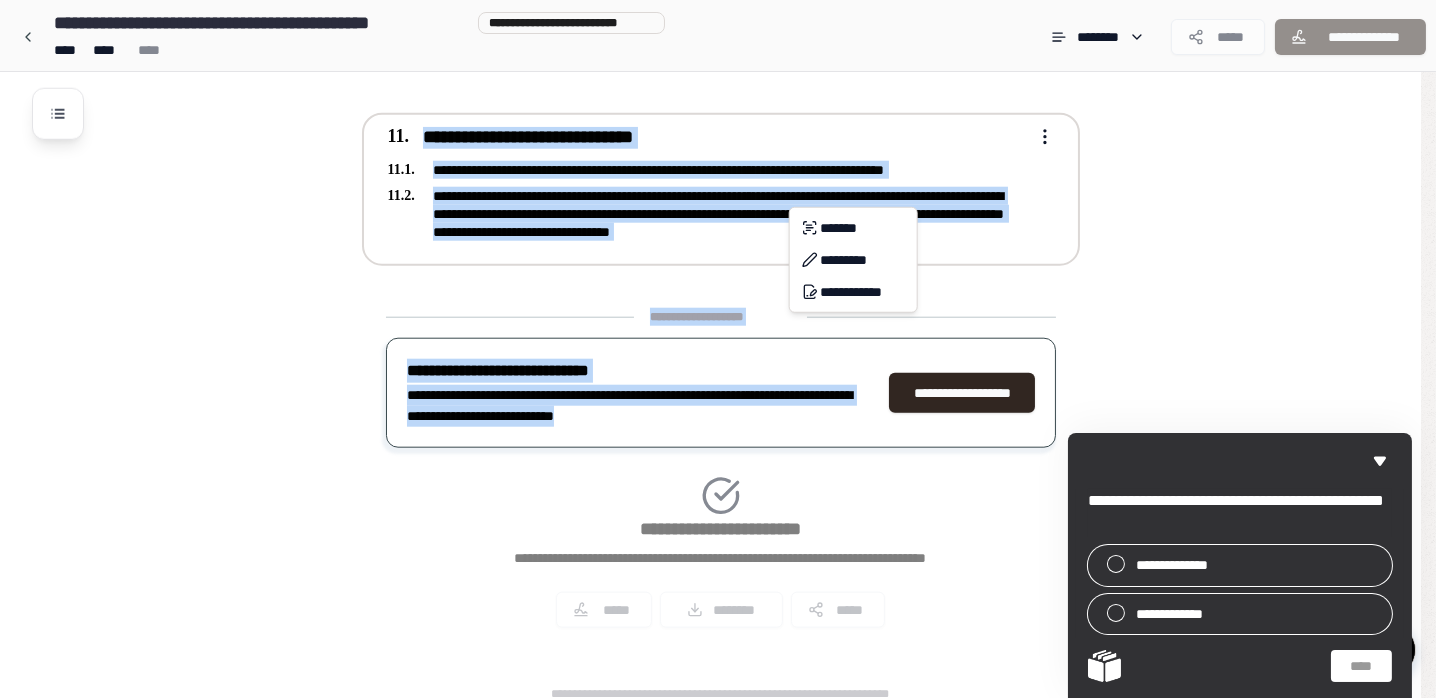 click on "**********" at bounding box center (718, -1923) 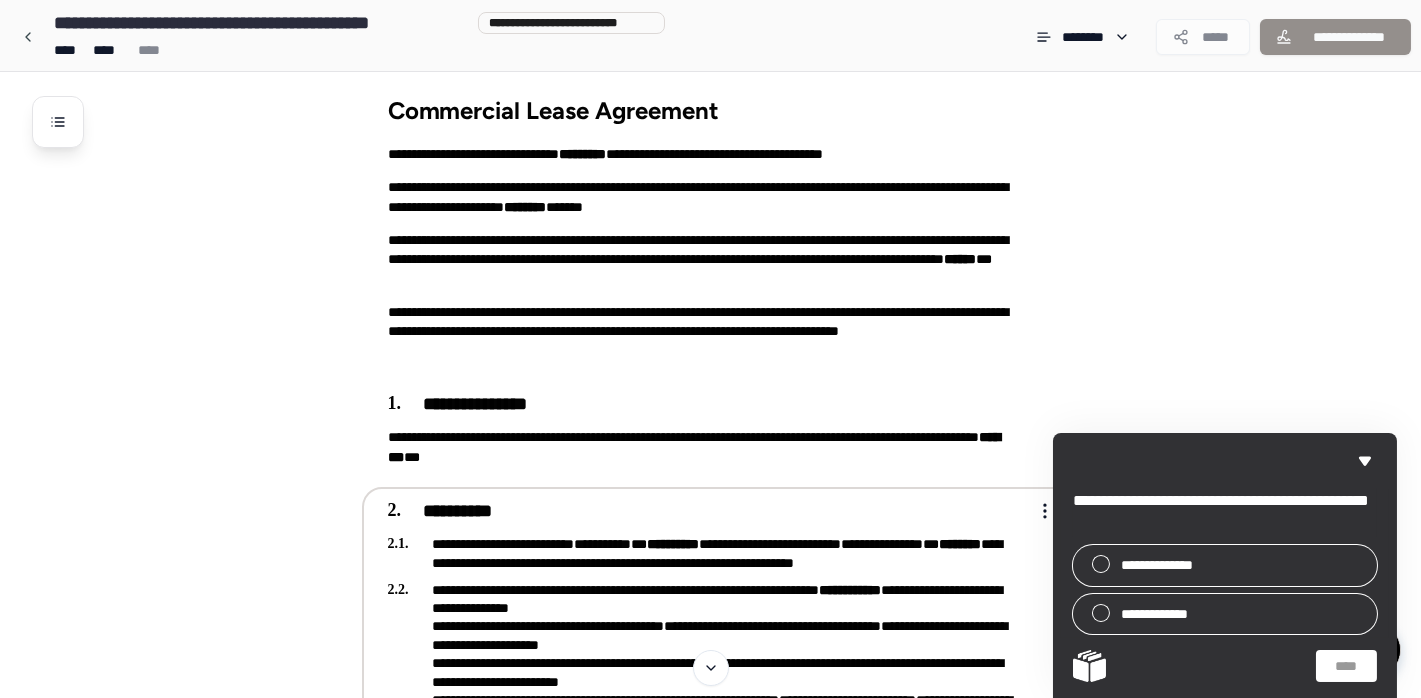 scroll, scrollTop: 0, scrollLeft: 0, axis: both 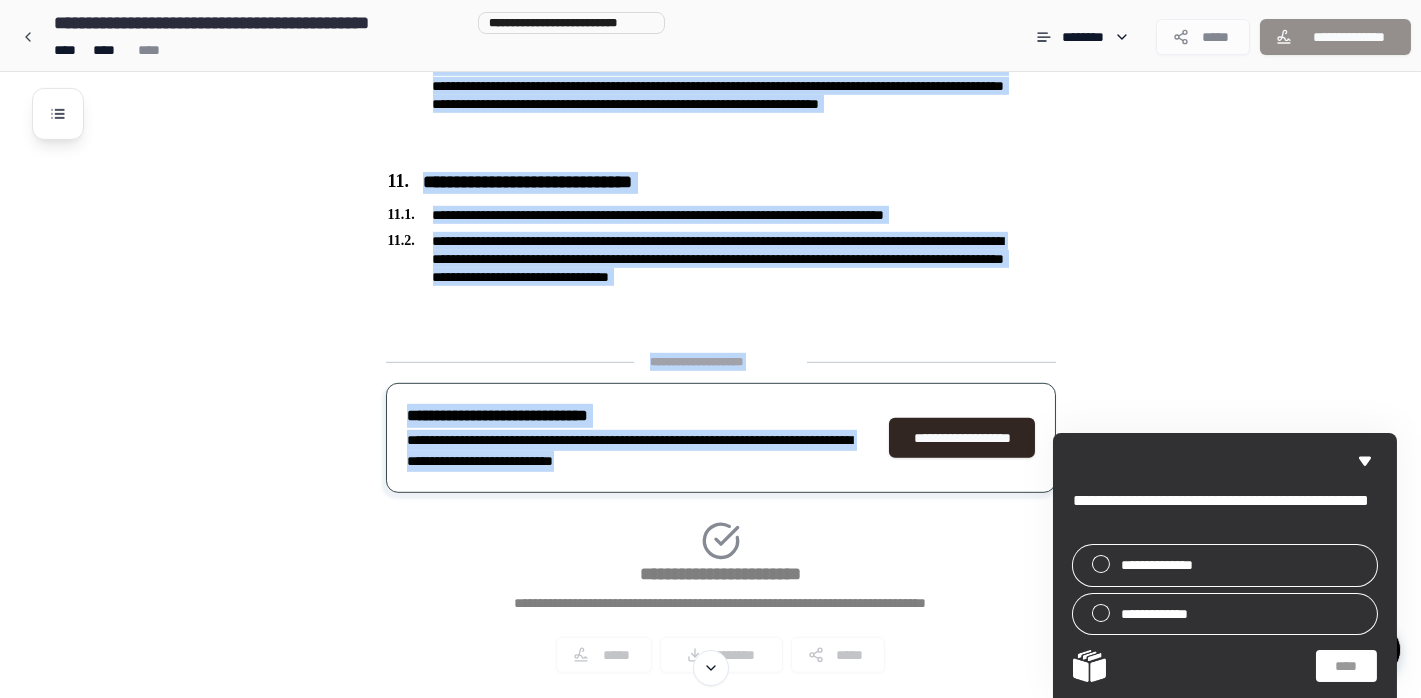 drag, startPoint x: 375, startPoint y: 150, endPoint x: 777, endPoint y: 460, distance: 507.64554 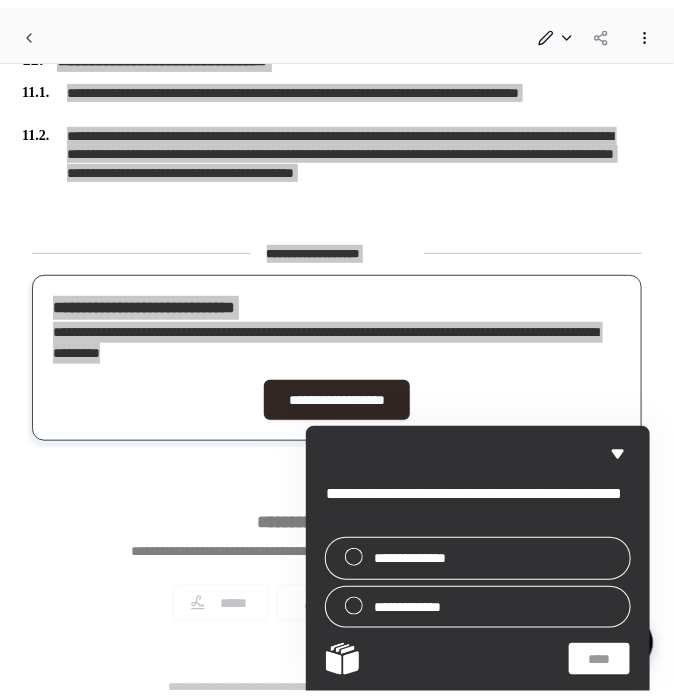 scroll, scrollTop: 4709, scrollLeft: 0, axis: vertical 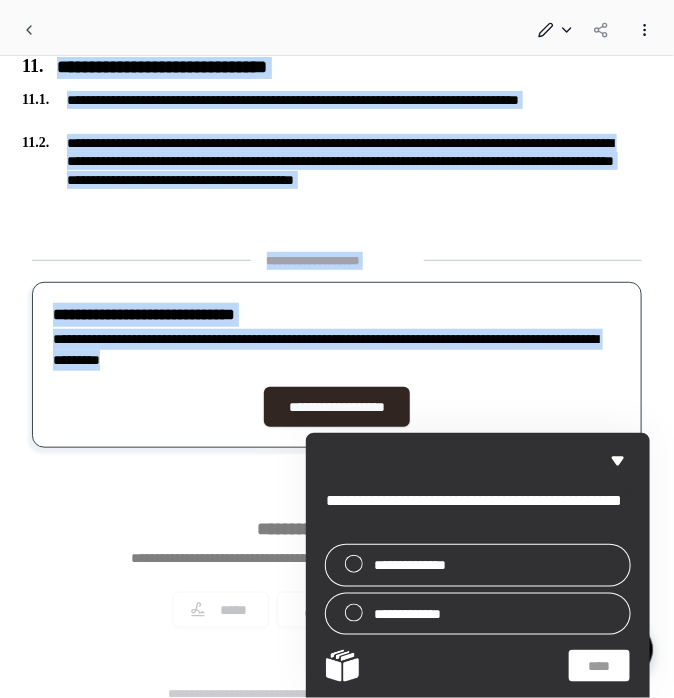 click on "**********" at bounding box center [337, -1971] 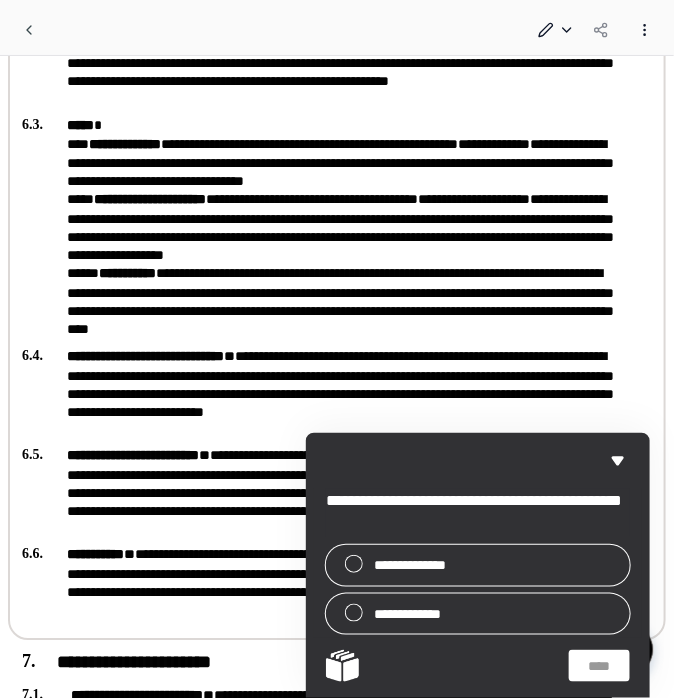 scroll, scrollTop: 2341, scrollLeft: 0, axis: vertical 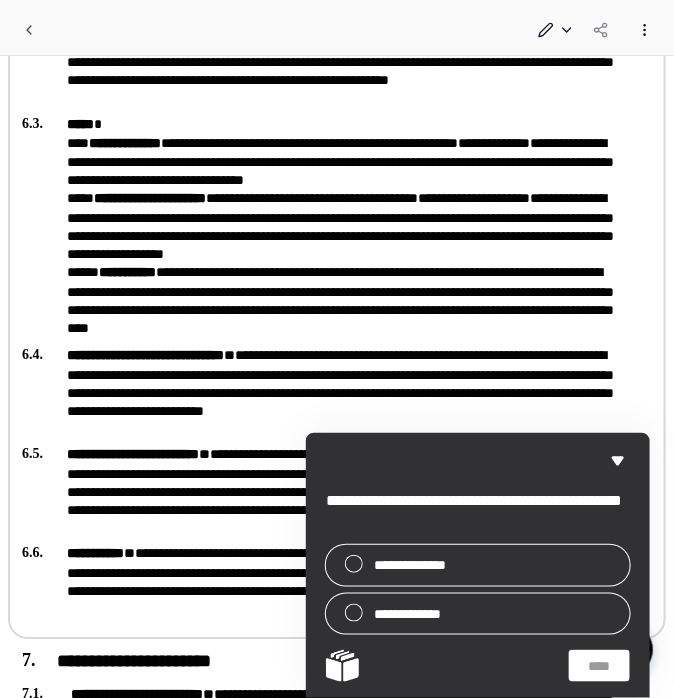 click on "**********" at bounding box center [323, 227] 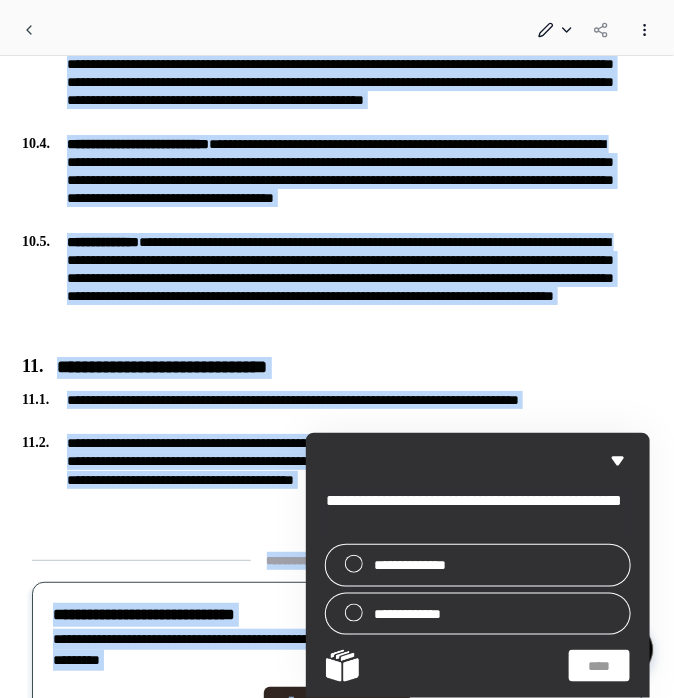 scroll, scrollTop: 4709, scrollLeft: 0, axis: vertical 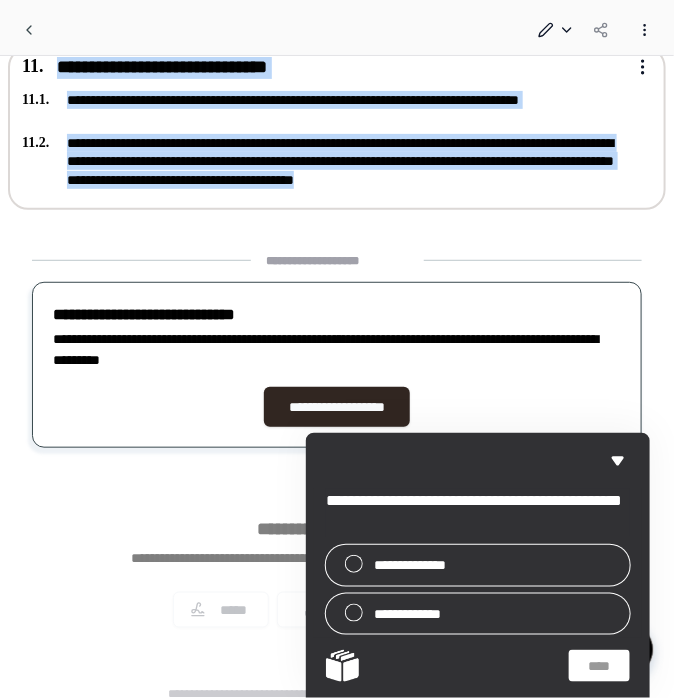 drag, startPoint x: 86, startPoint y: 261, endPoint x: 623, endPoint y: 171, distance: 544.4897 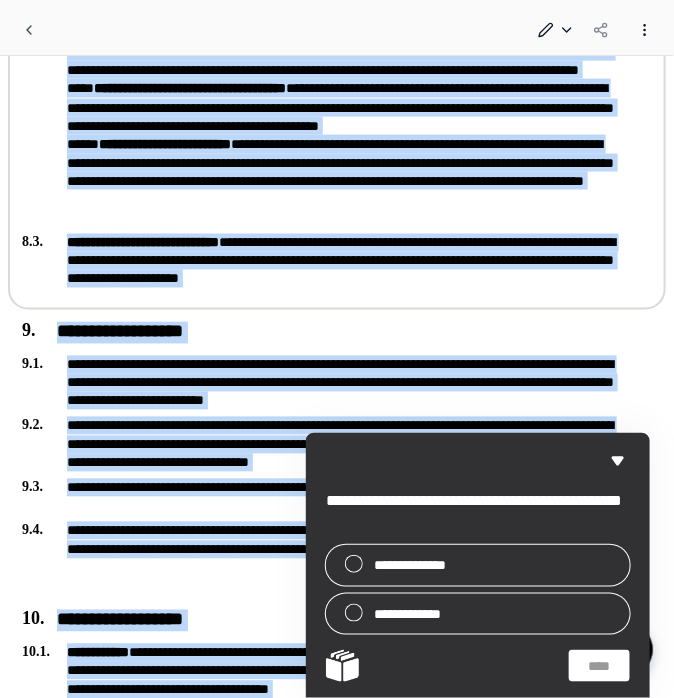 scroll, scrollTop: 3596, scrollLeft: 0, axis: vertical 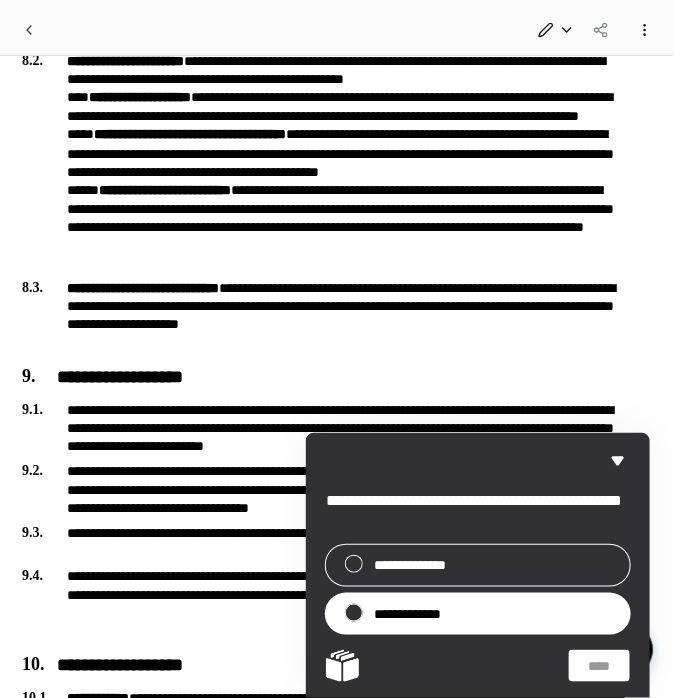 click on "**********" at bounding box center [415, 614] 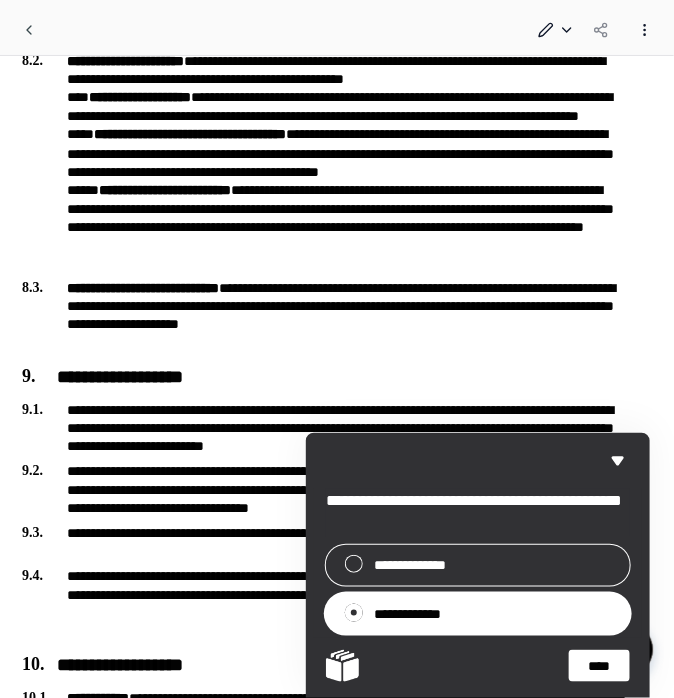 click on "****" at bounding box center (599, 666) 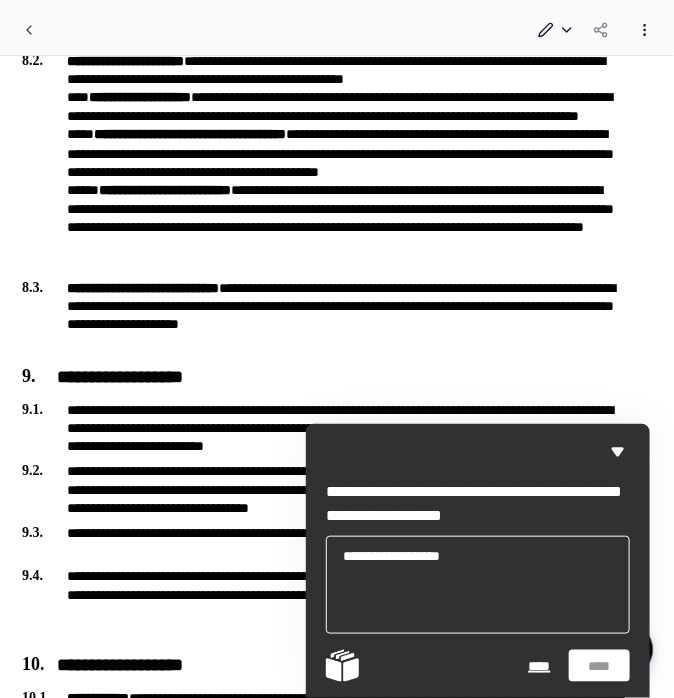 click on "****" at bounding box center (539, 665) 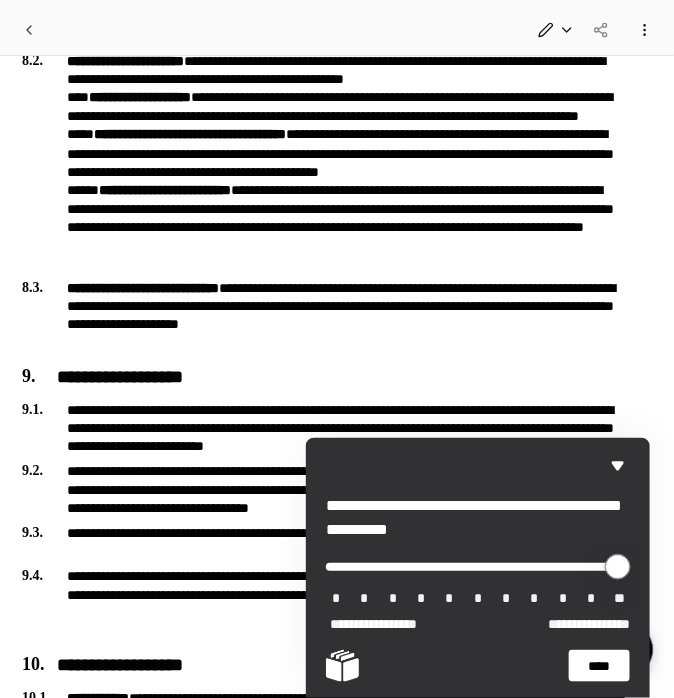 type on "*" 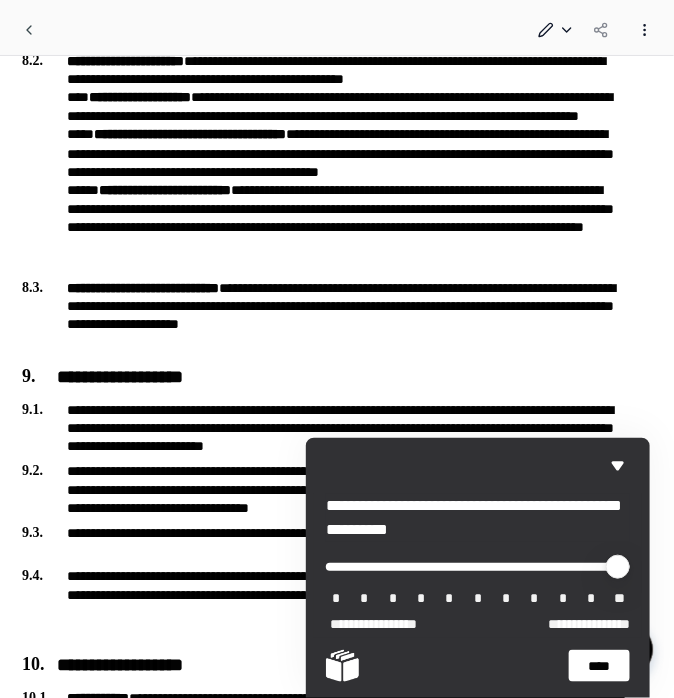 click on "****" at bounding box center (599, 666) 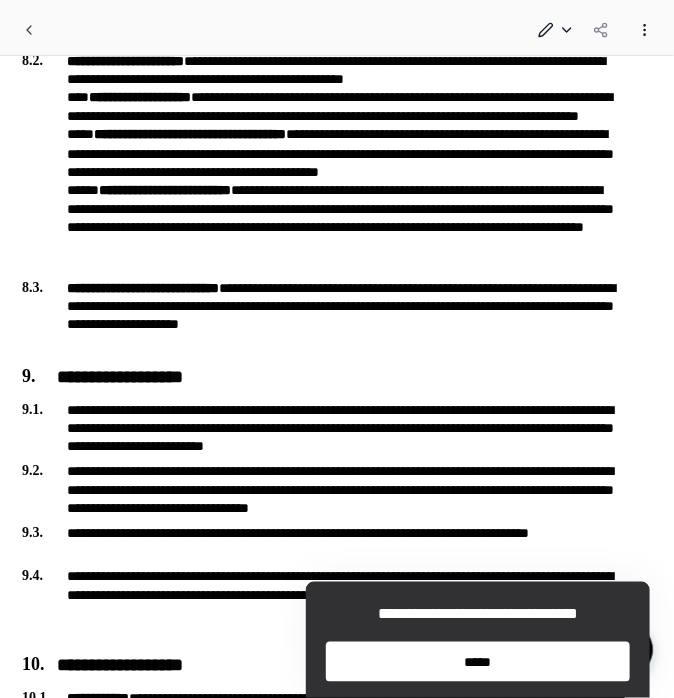 click on "*****" at bounding box center (478, 662) 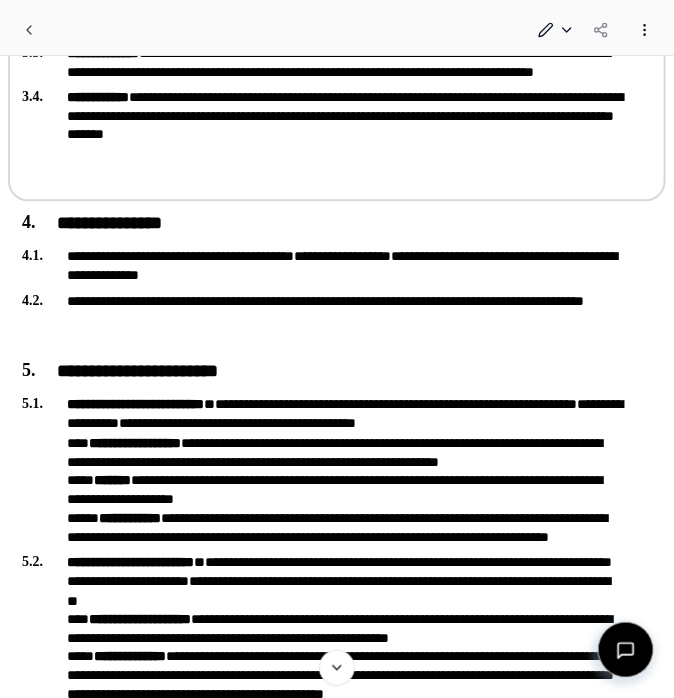 scroll, scrollTop: 884, scrollLeft: 0, axis: vertical 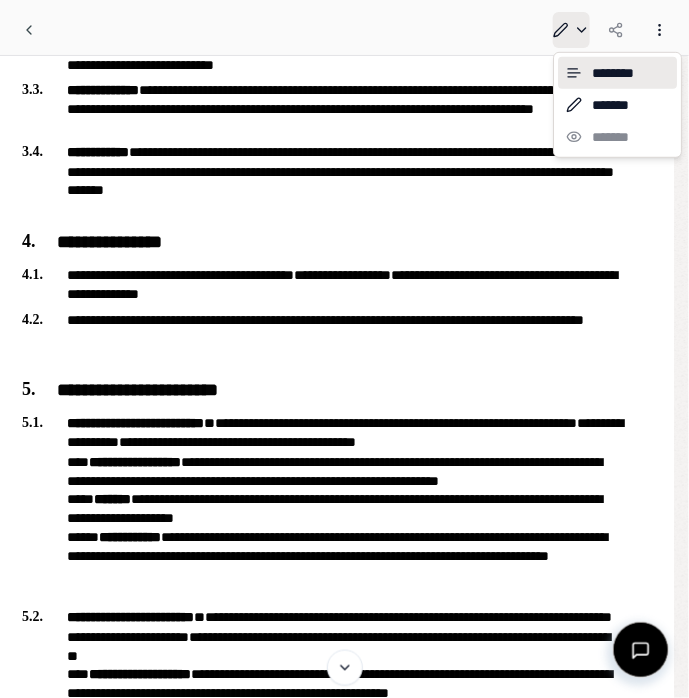click on "**********" at bounding box center [344, 1819] 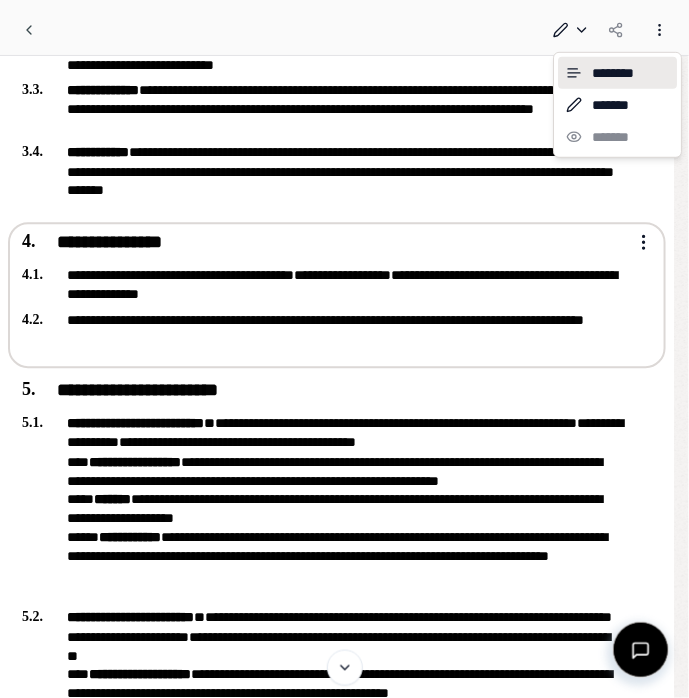 click on "**********" at bounding box center (344, 1819) 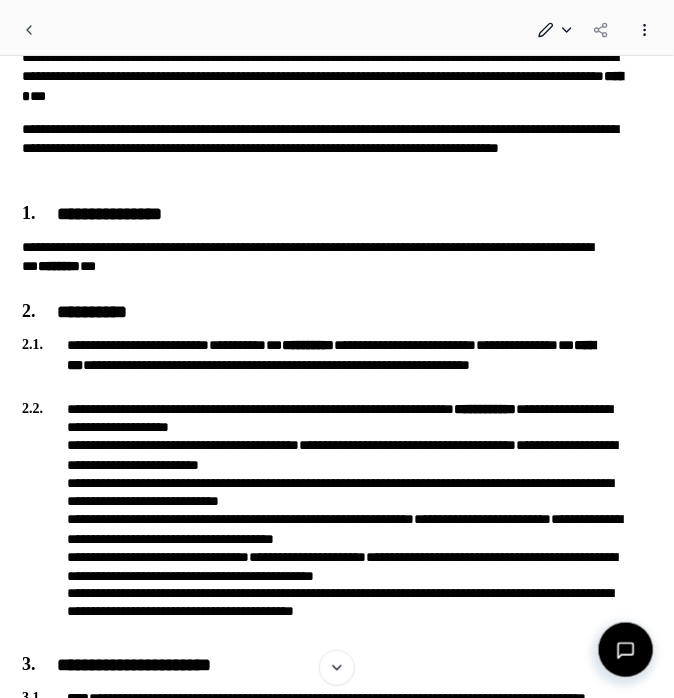 scroll, scrollTop: 0, scrollLeft: 0, axis: both 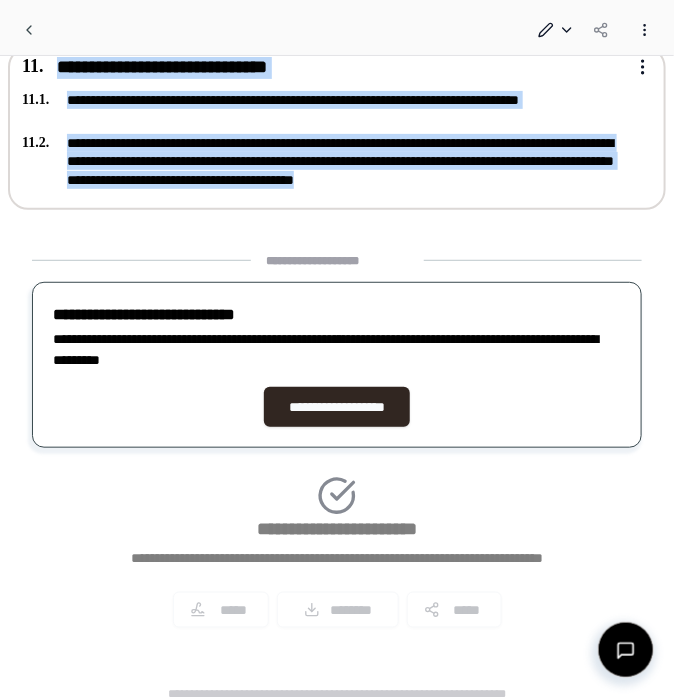 drag, startPoint x: 21, startPoint y: 129, endPoint x: 604, endPoint y: 166, distance: 584.1729 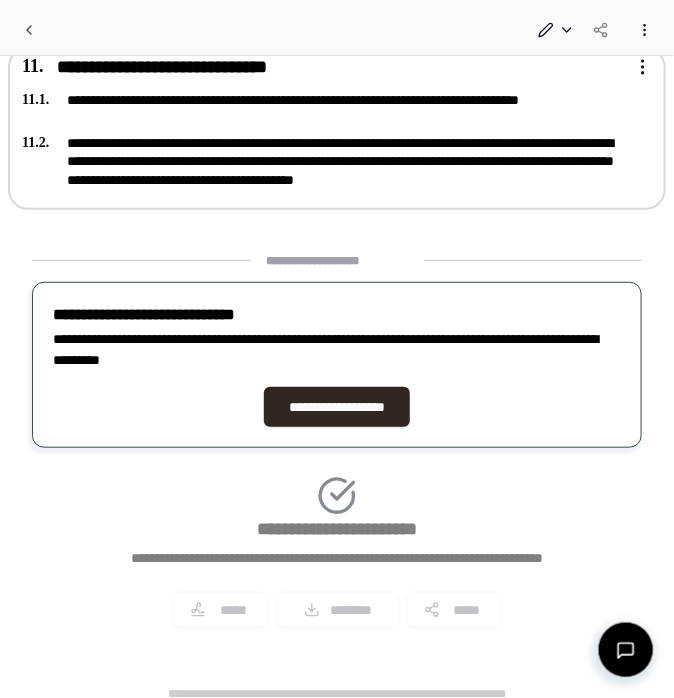 scroll, scrollTop: 4706, scrollLeft: 0, axis: vertical 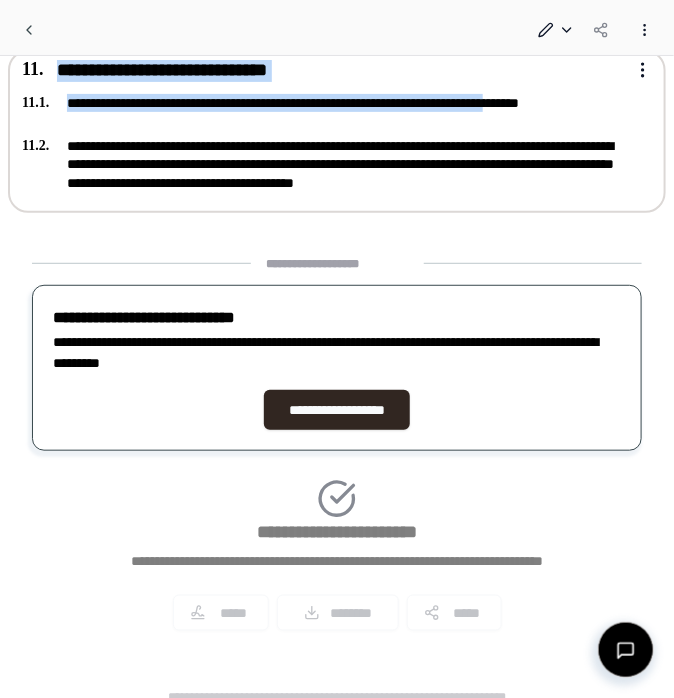 drag, startPoint x: 609, startPoint y: 166, endPoint x: 83, endPoint y: 120, distance: 528.00757 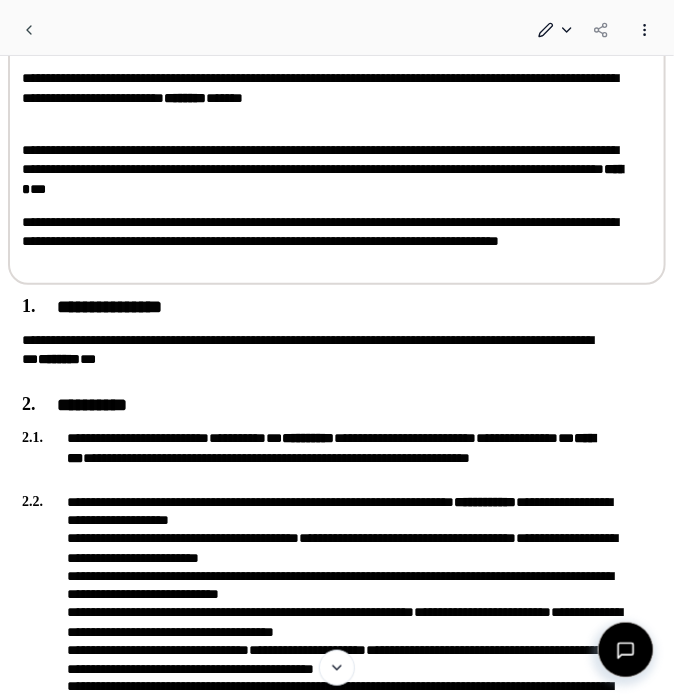 scroll, scrollTop: 0, scrollLeft: 0, axis: both 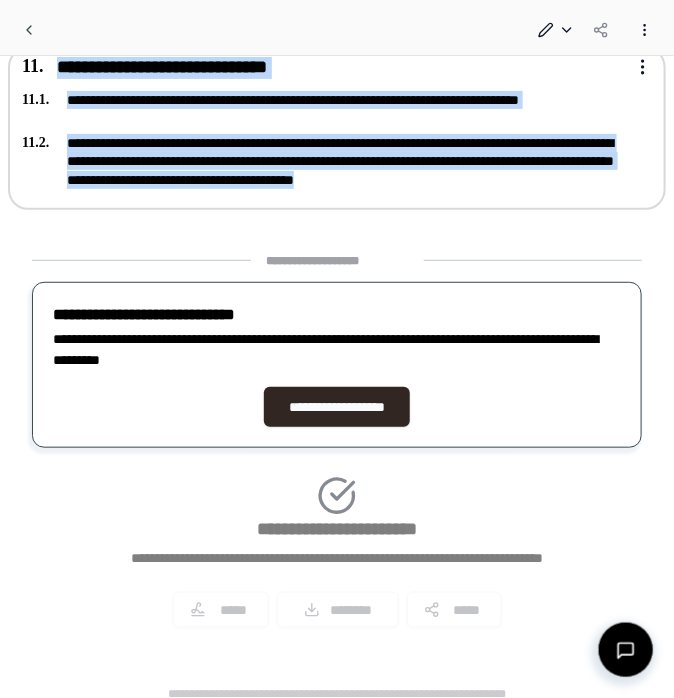 drag, startPoint x: 17, startPoint y: 94, endPoint x: 608, endPoint y: 183, distance: 597.66376 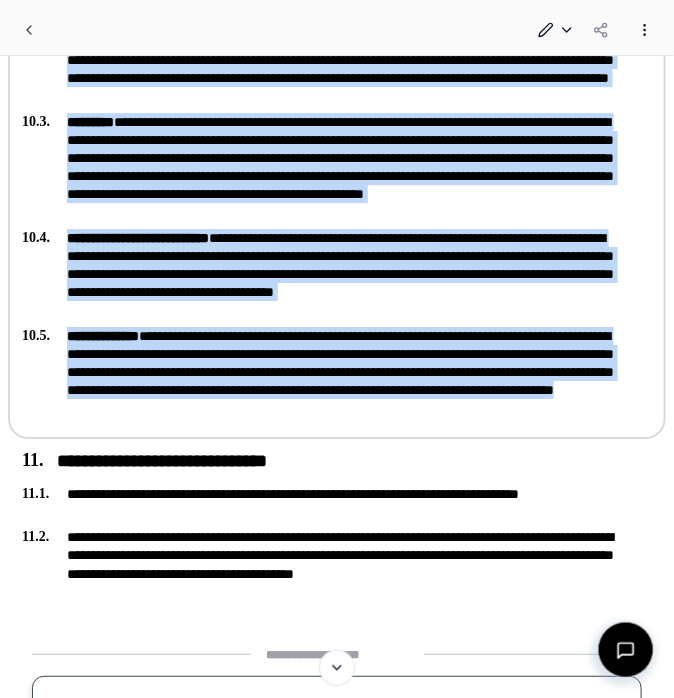 scroll, scrollTop: 4313, scrollLeft: 0, axis: vertical 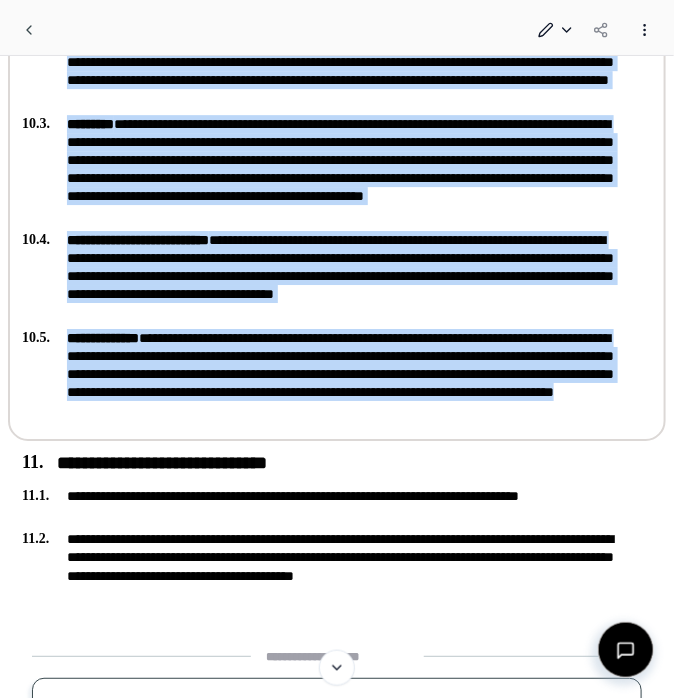 copy on "**********" 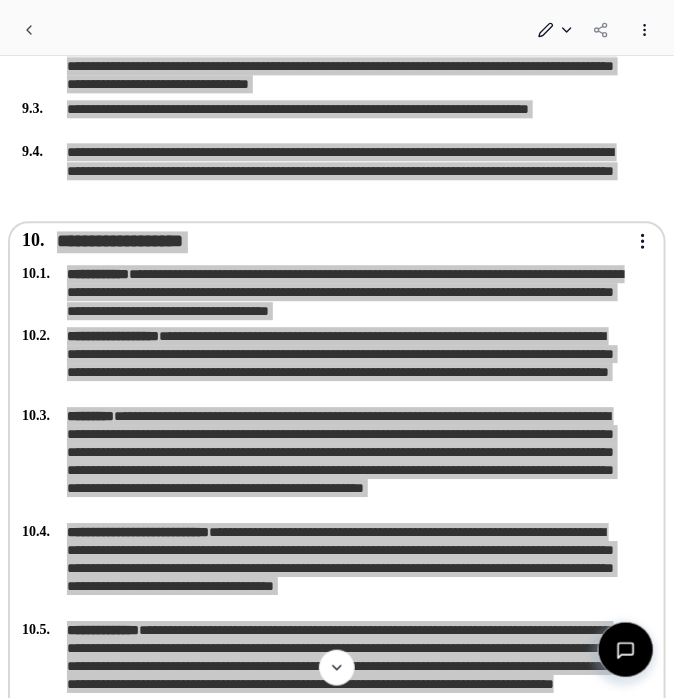 scroll, scrollTop: 4019, scrollLeft: 0, axis: vertical 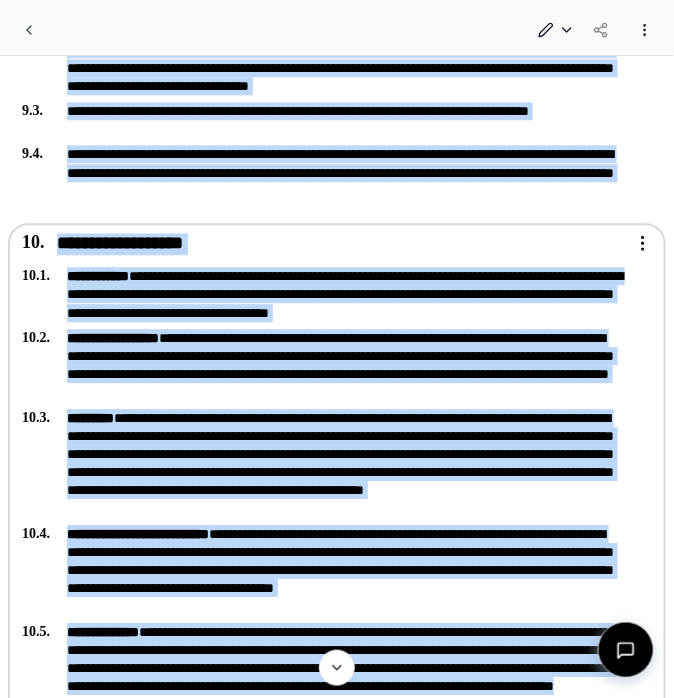click on "**********" at bounding box center (323, 477) 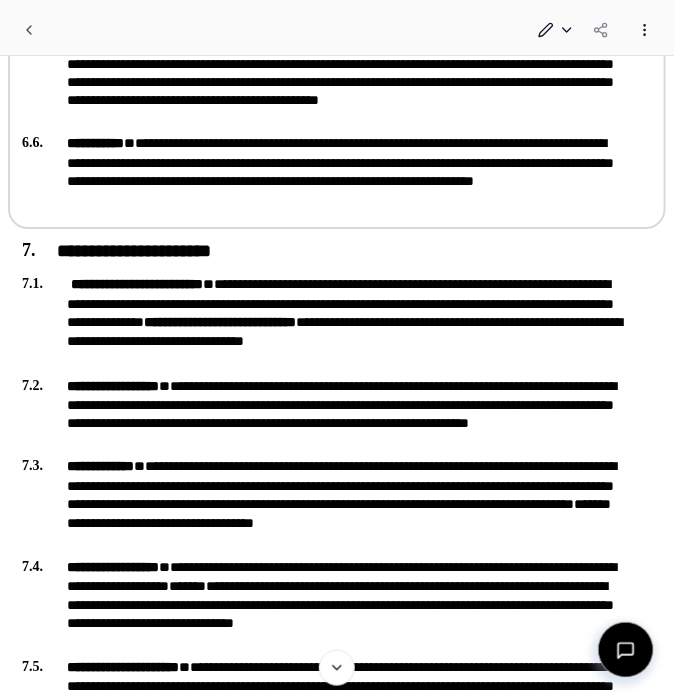 scroll, scrollTop: 2761, scrollLeft: 0, axis: vertical 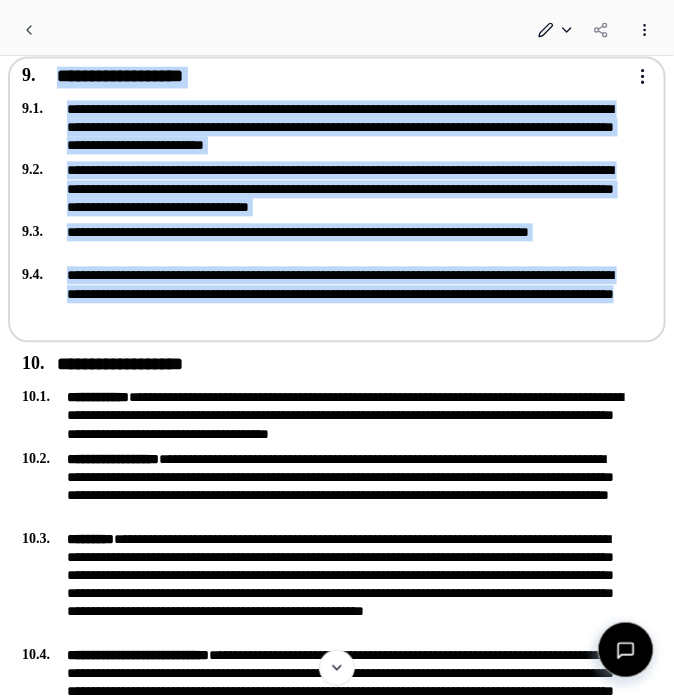 drag, startPoint x: 42, startPoint y: 228, endPoint x: 499, endPoint y: 316, distance: 465.39554 